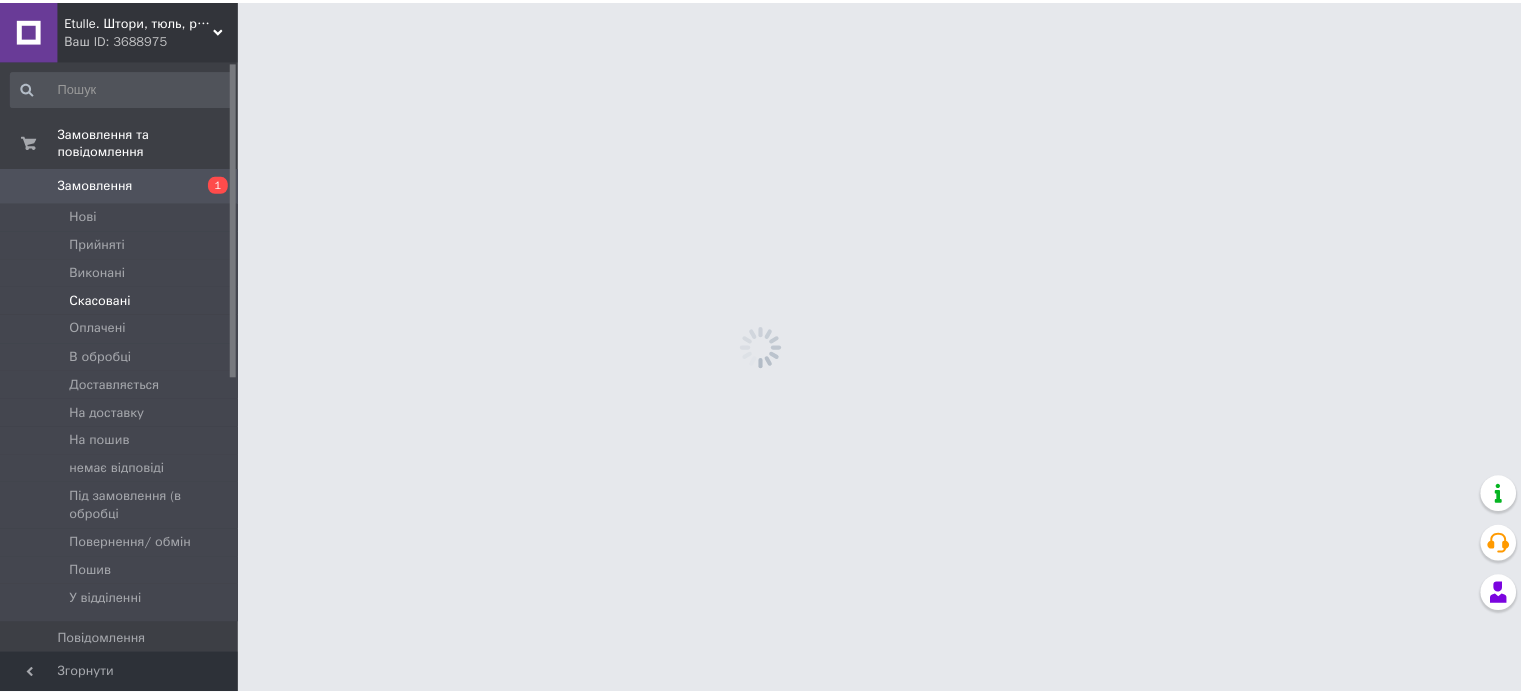 scroll, scrollTop: 0, scrollLeft: 0, axis: both 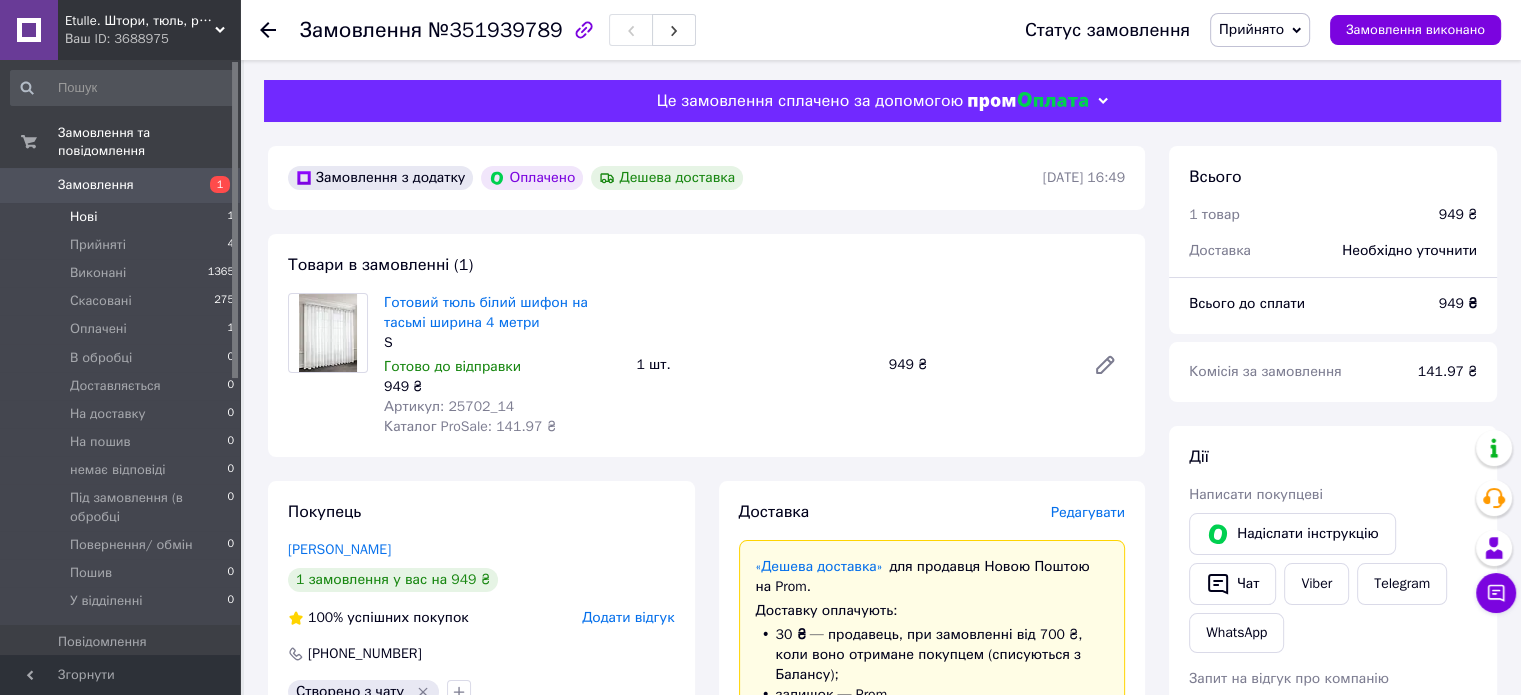 click on "Нові" at bounding box center (83, 217) 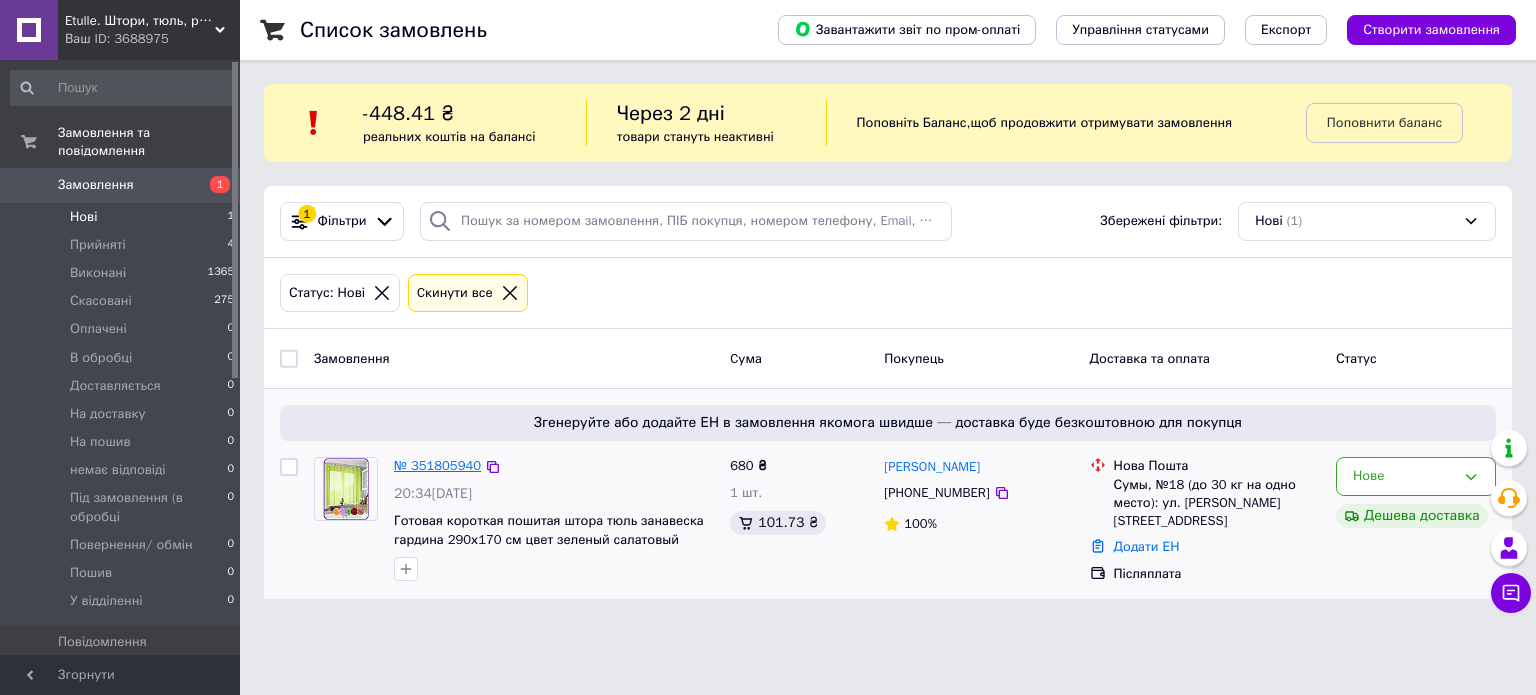 click on "№ 351805940" at bounding box center (437, 465) 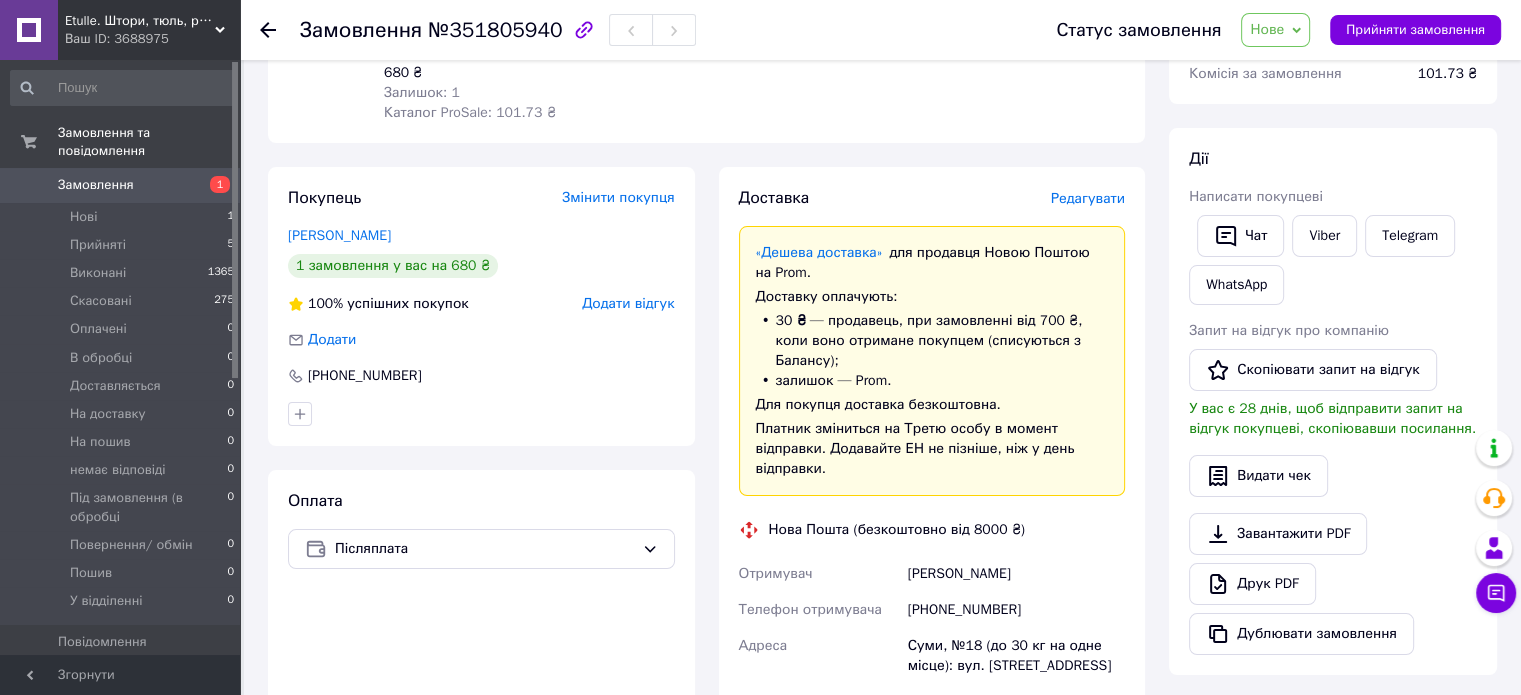 scroll, scrollTop: 400, scrollLeft: 0, axis: vertical 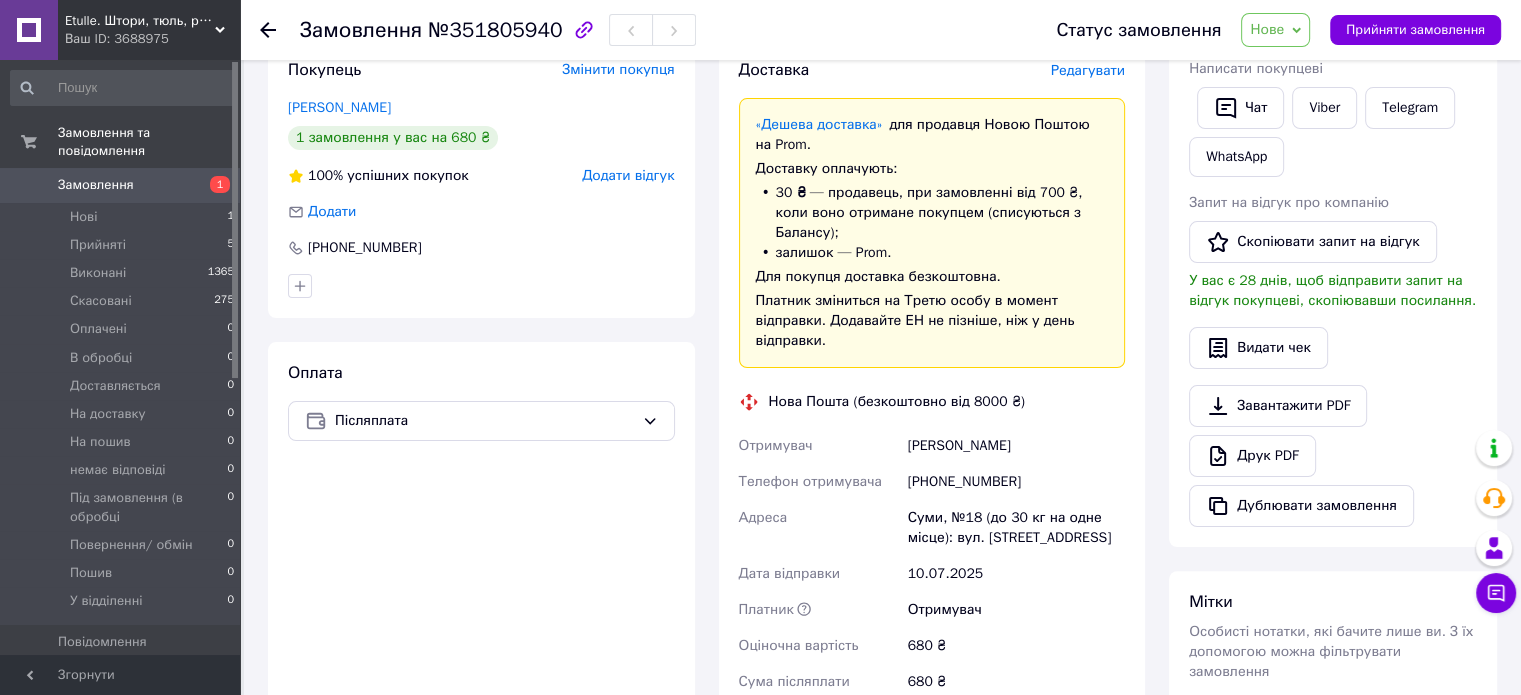 click on "[PHONE_NUMBER]" at bounding box center (1016, 482) 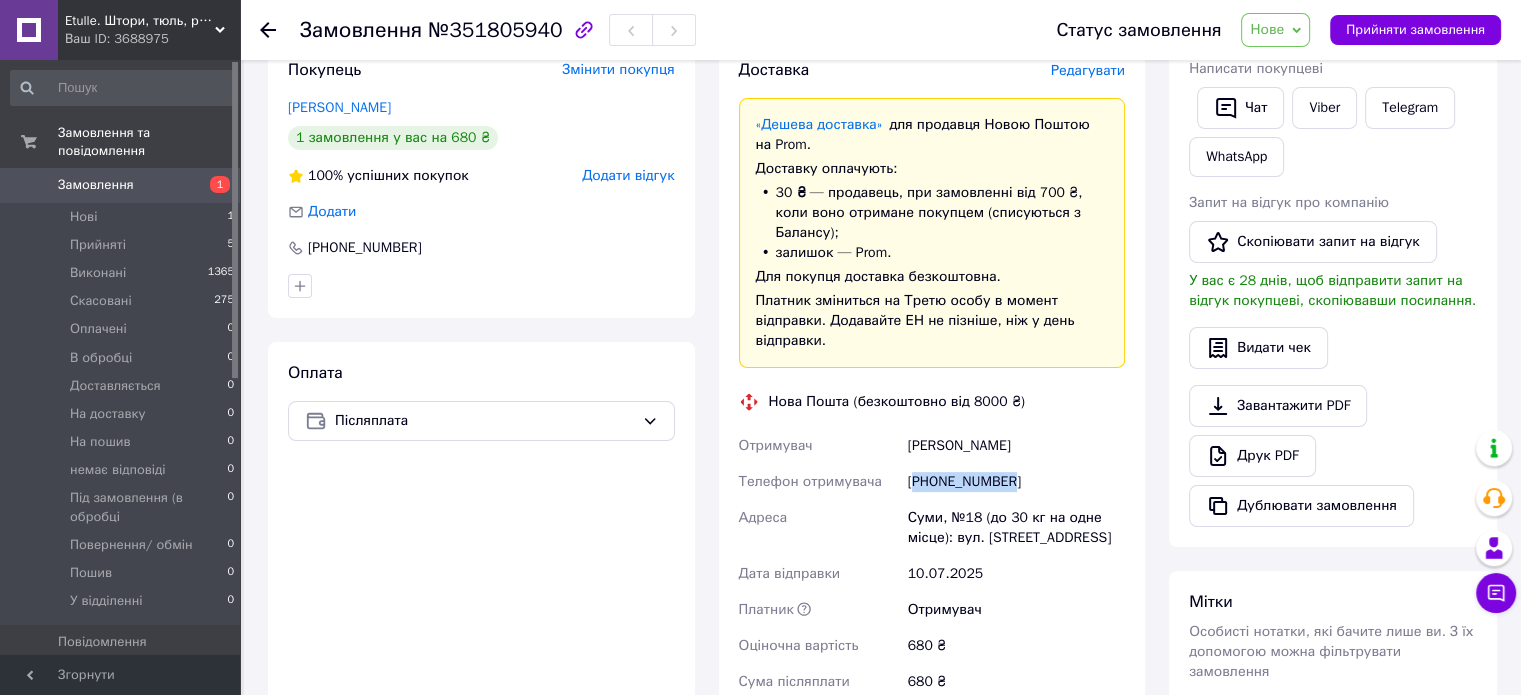 click on "[PHONE_NUMBER]" at bounding box center [1016, 482] 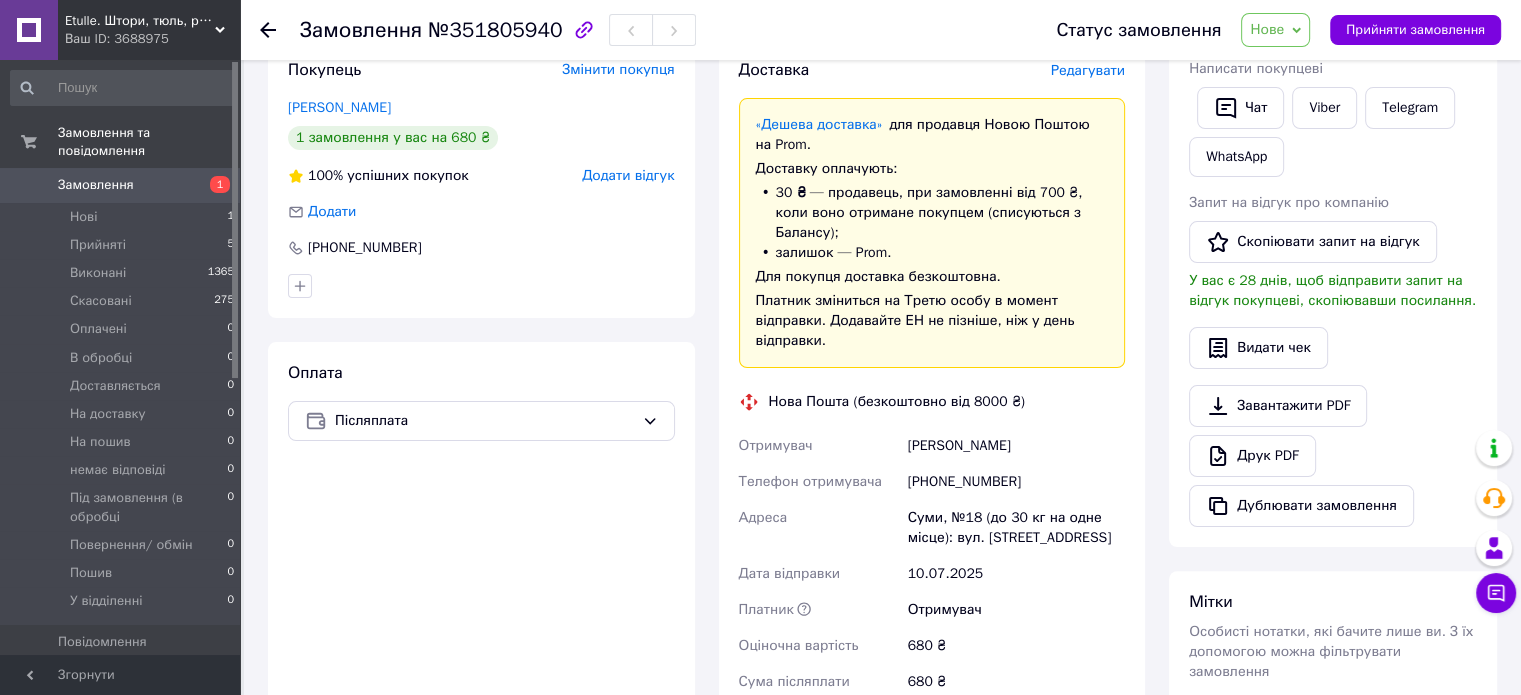 click on "Заика Ирина" at bounding box center [1016, 446] 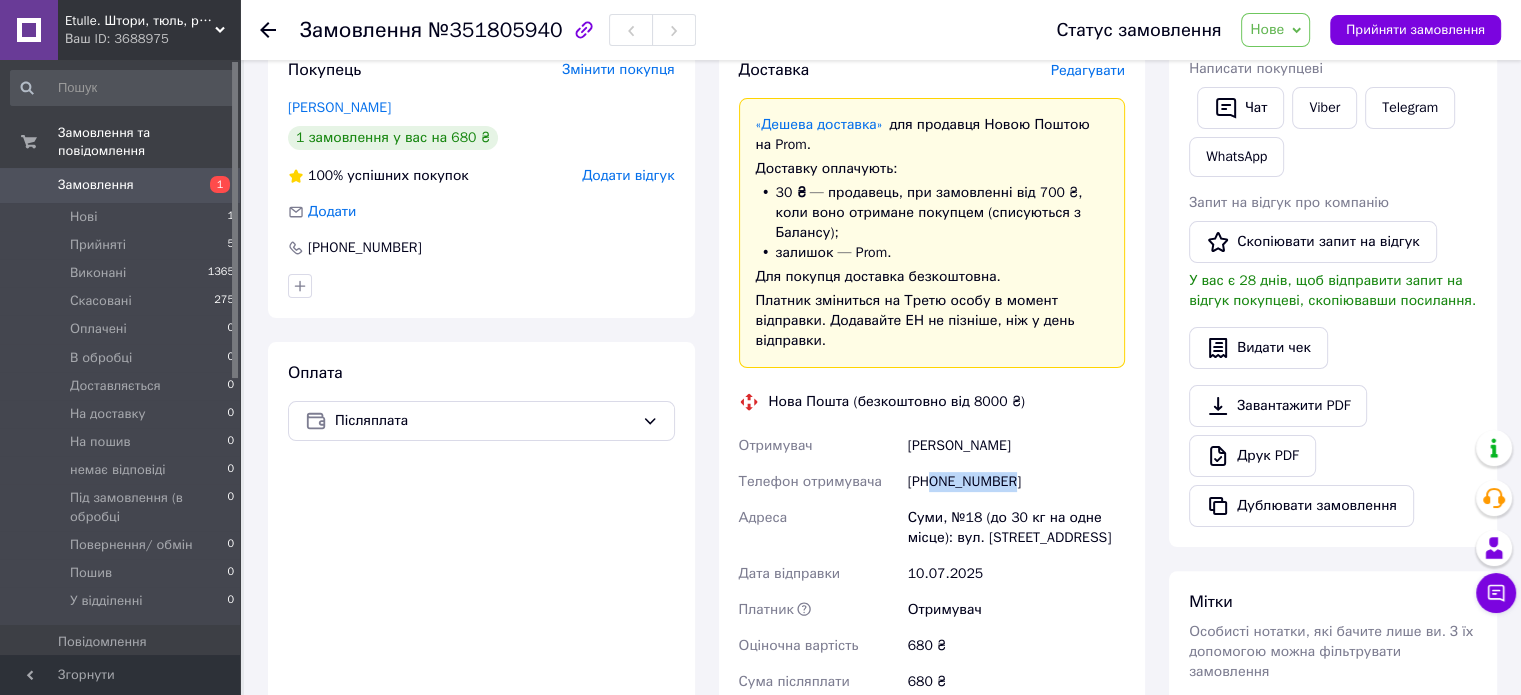 drag, startPoint x: 1015, startPoint y: 445, endPoint x: 932, endPoint y: 451, distance: 83.21658 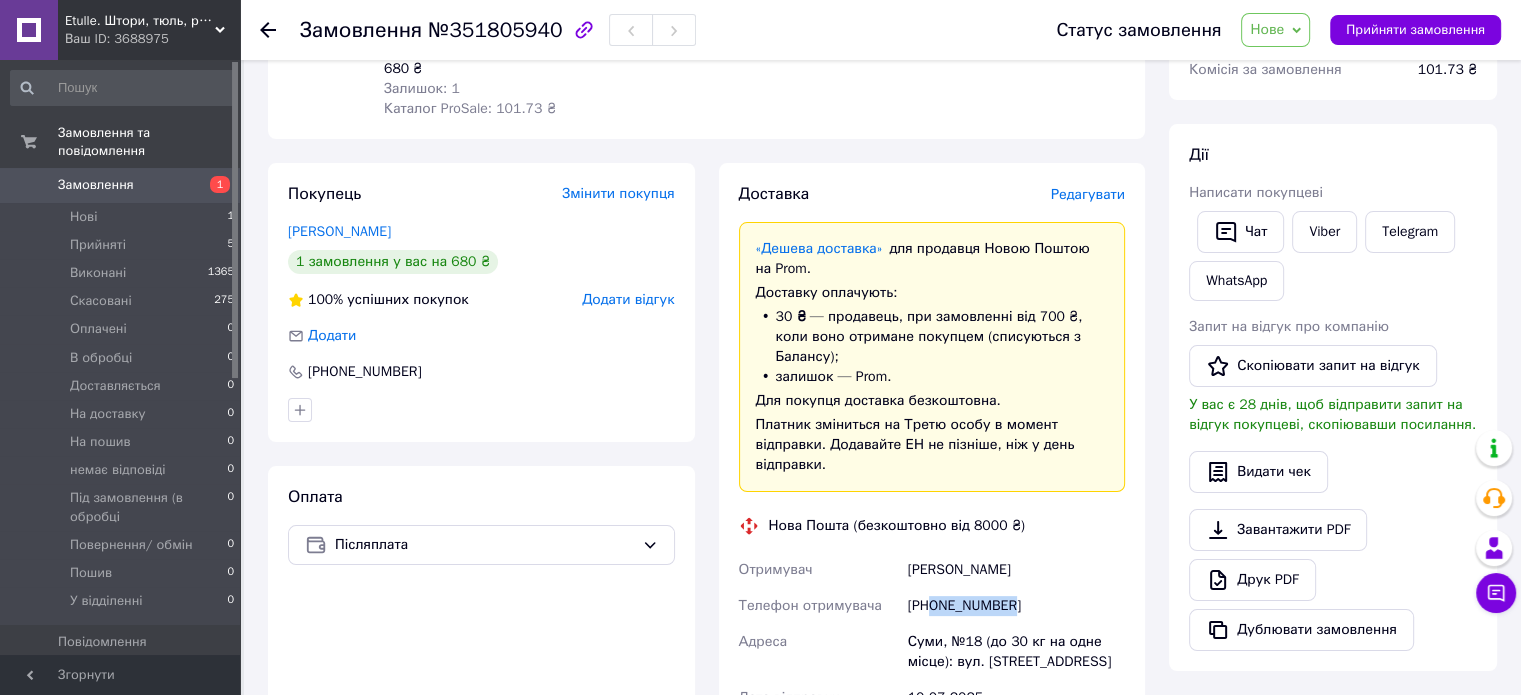 scroll, scrollTop: 100, scrollLeft: 0, axis: vertical 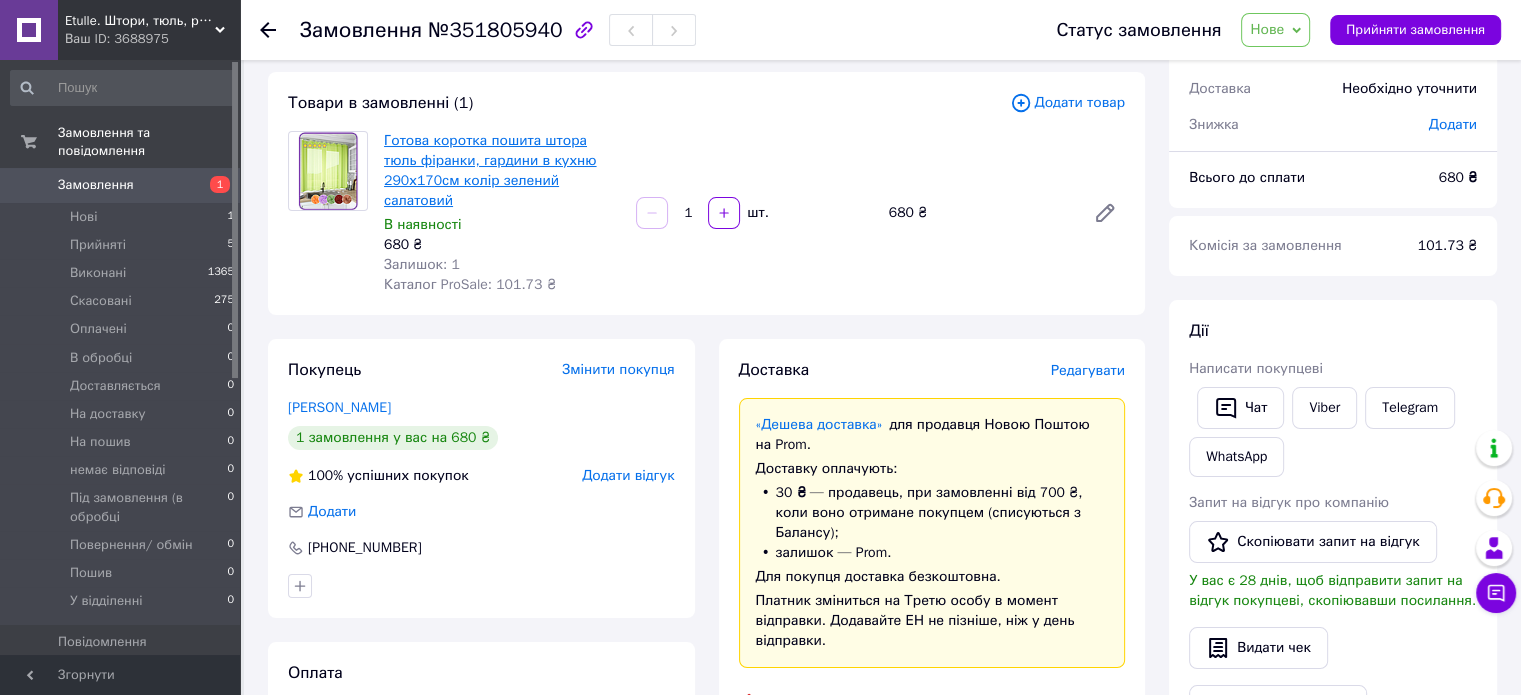 click on "Готова коротка пошита штора тюль фіранки, гардини в кухню 290х170см колір зелений салатовий" at bounding box center [490, 170] 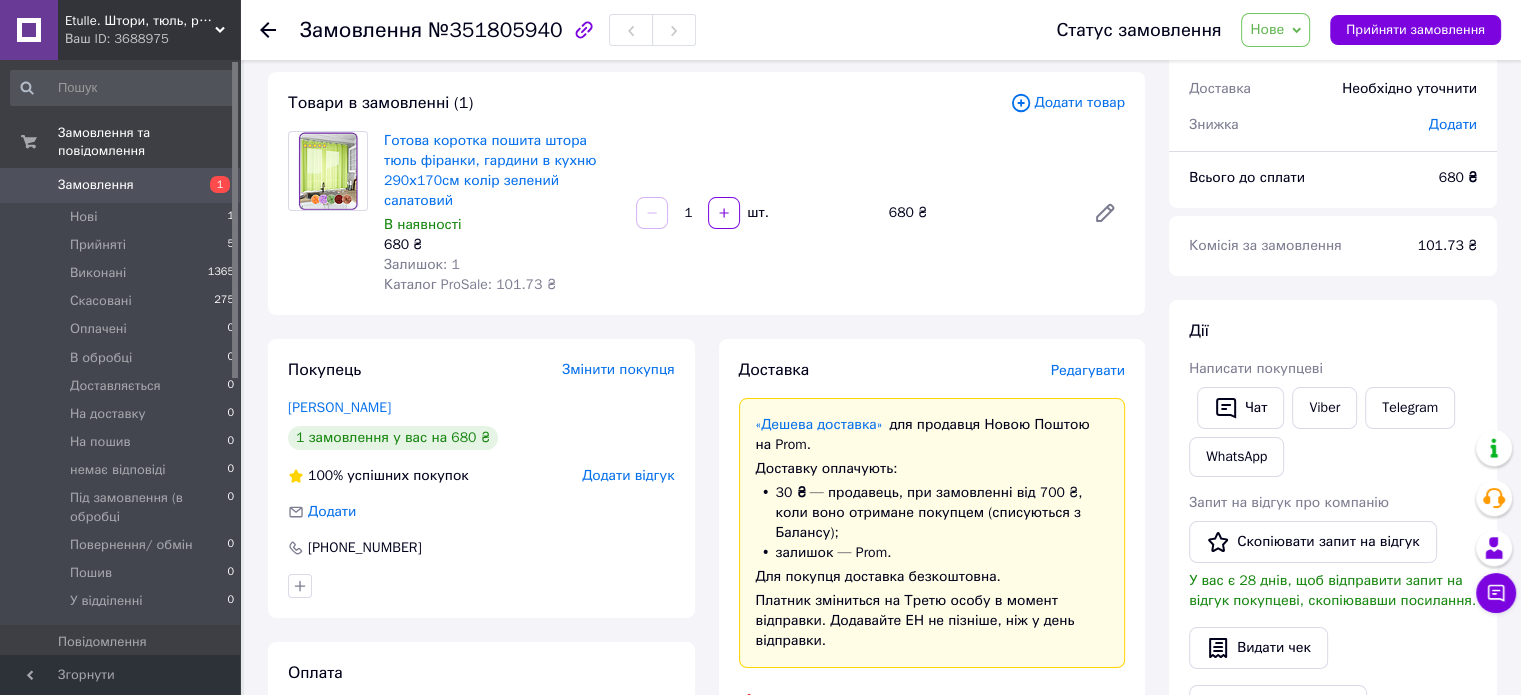 click on "Нове" at bounding box center (1267, 29) 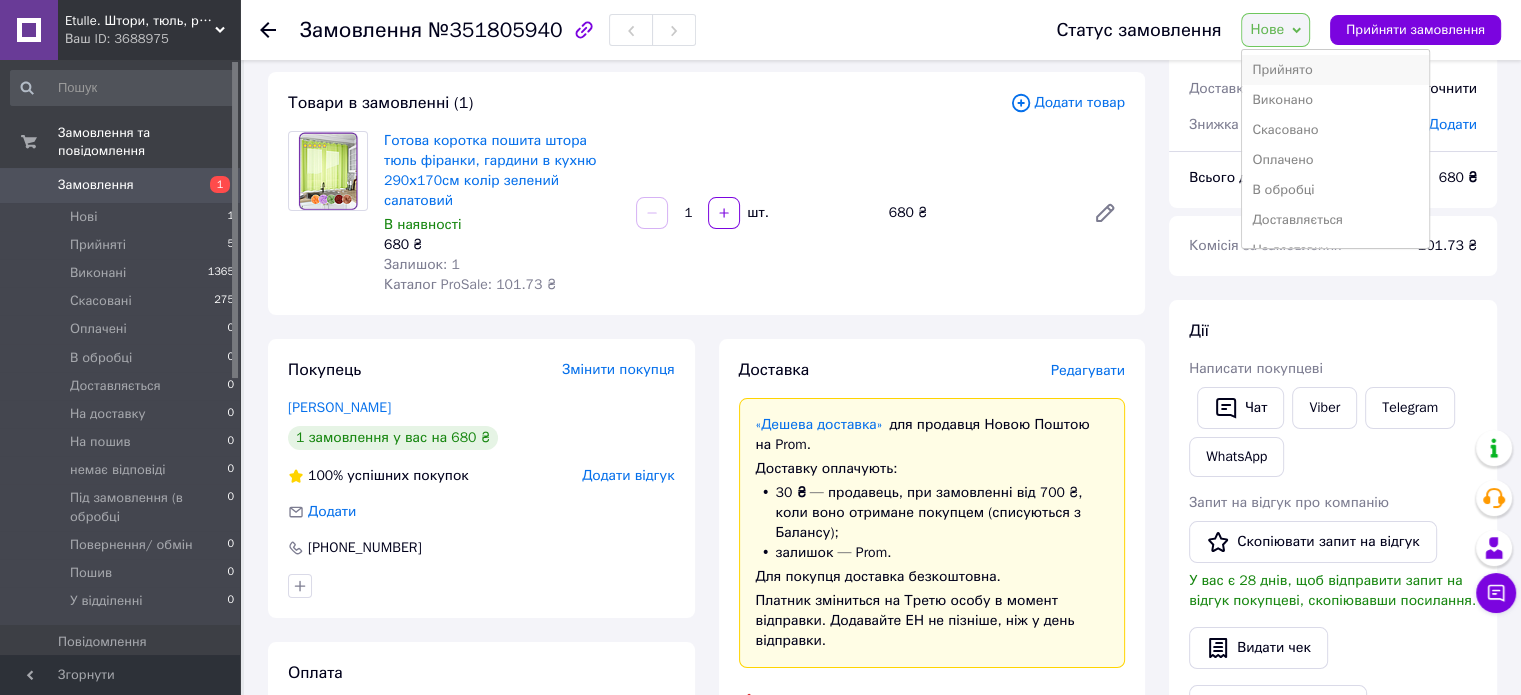 click on "Прийнято" at bounding box center (1335, 70) 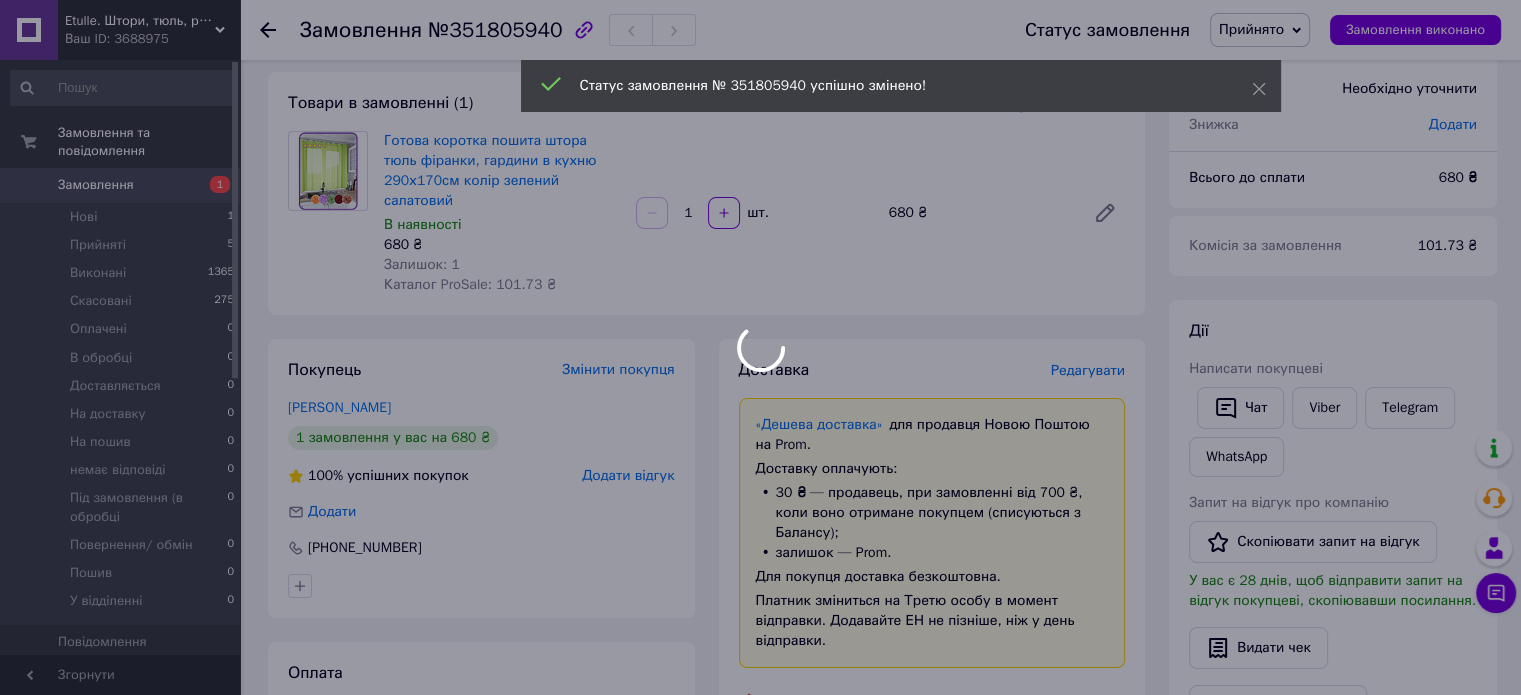 scroll, scrollTop: 400, scrollLeft: 0, axis: vertical 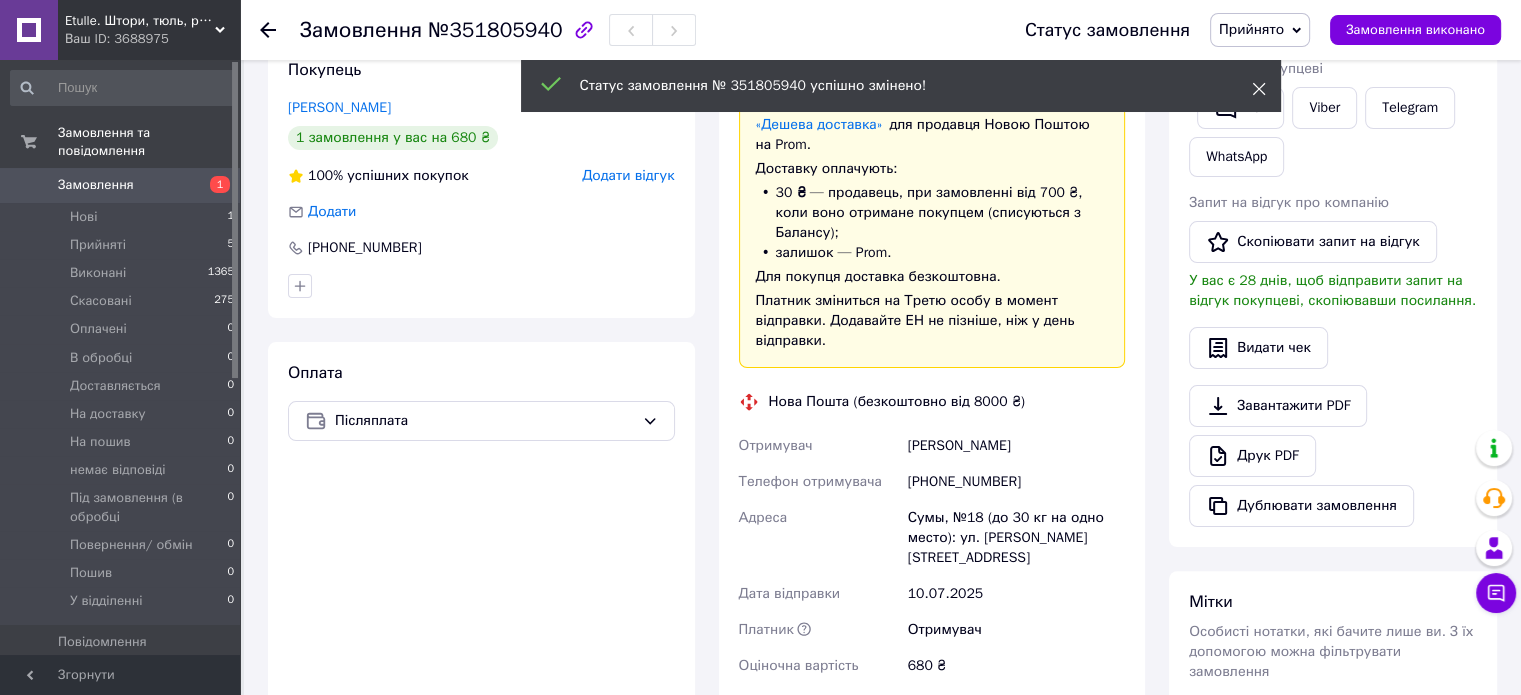 click 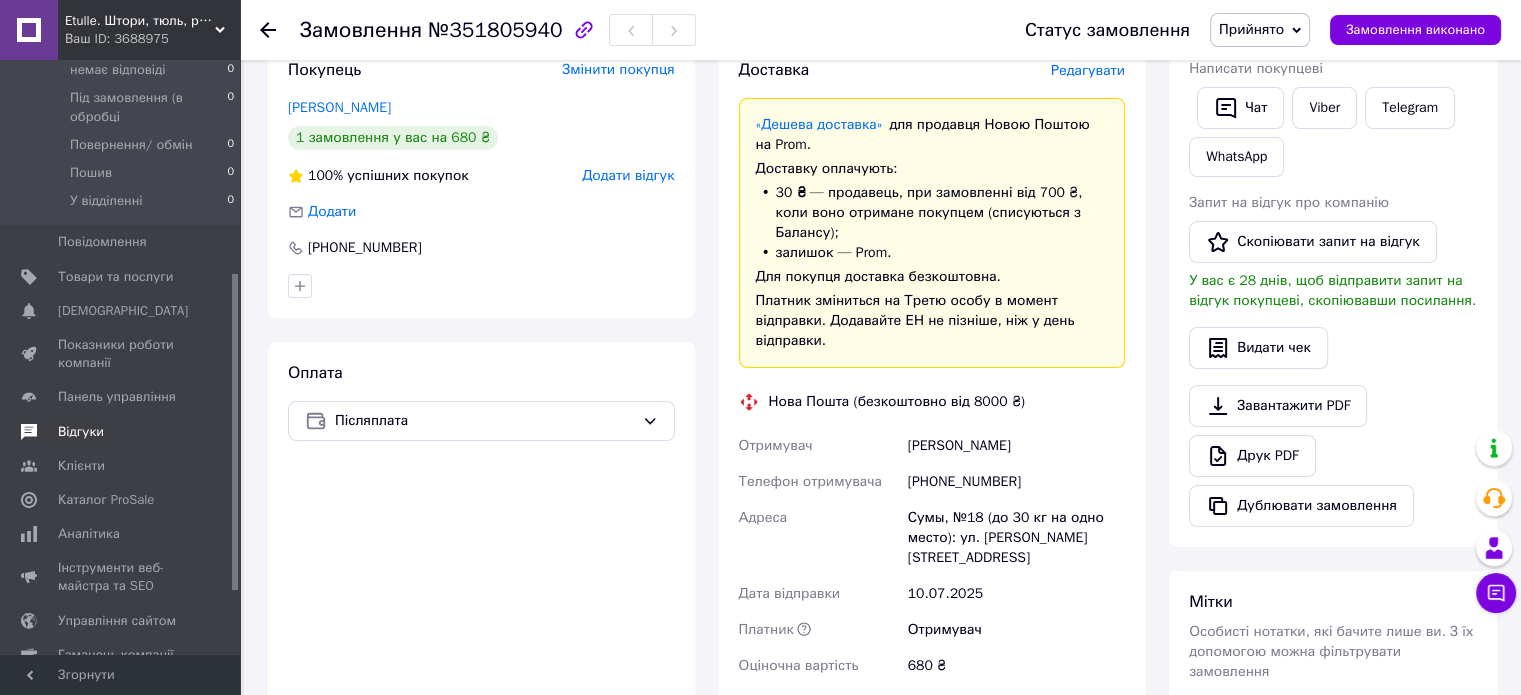 scroll, scrollTop: 519, scrollLeft: 0, axis: vertical 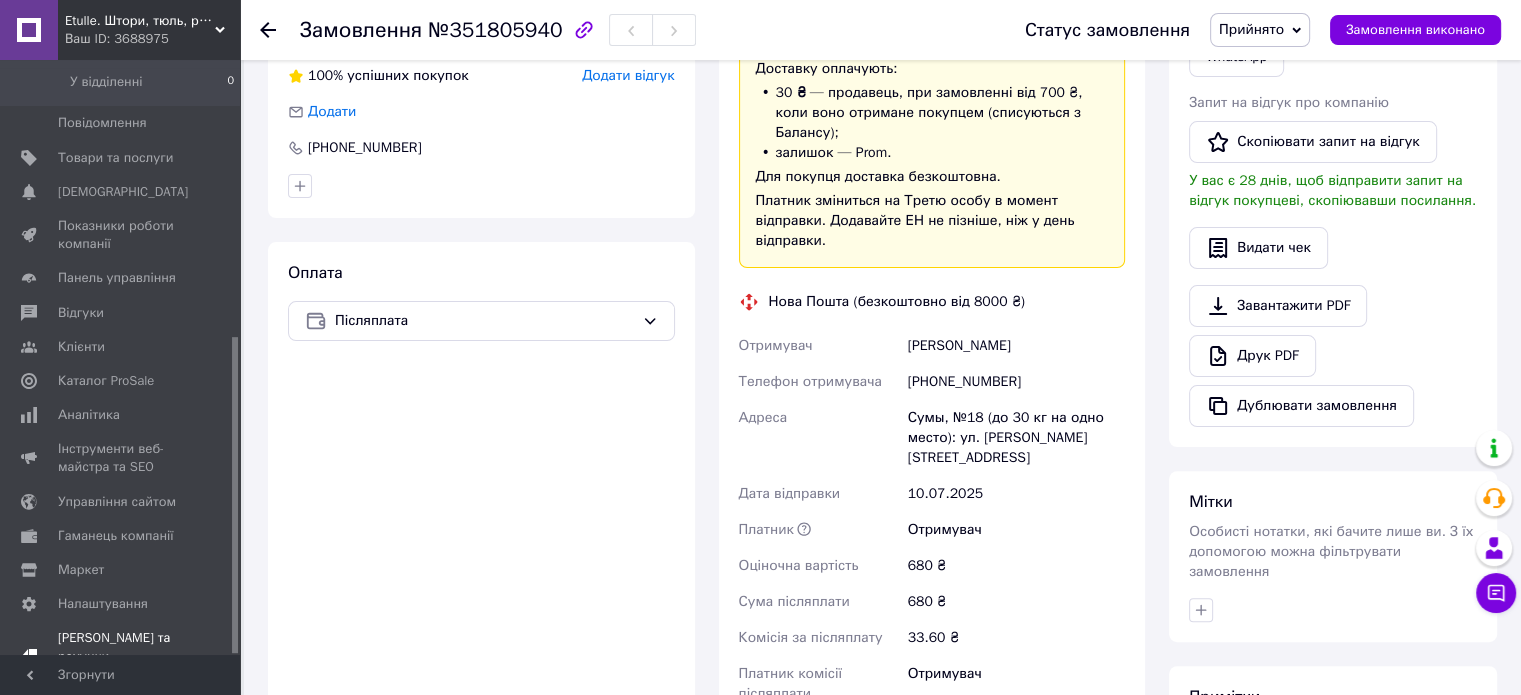 click on "Тарифи та рахунки Prom топ" at bounding box center (121, 656) 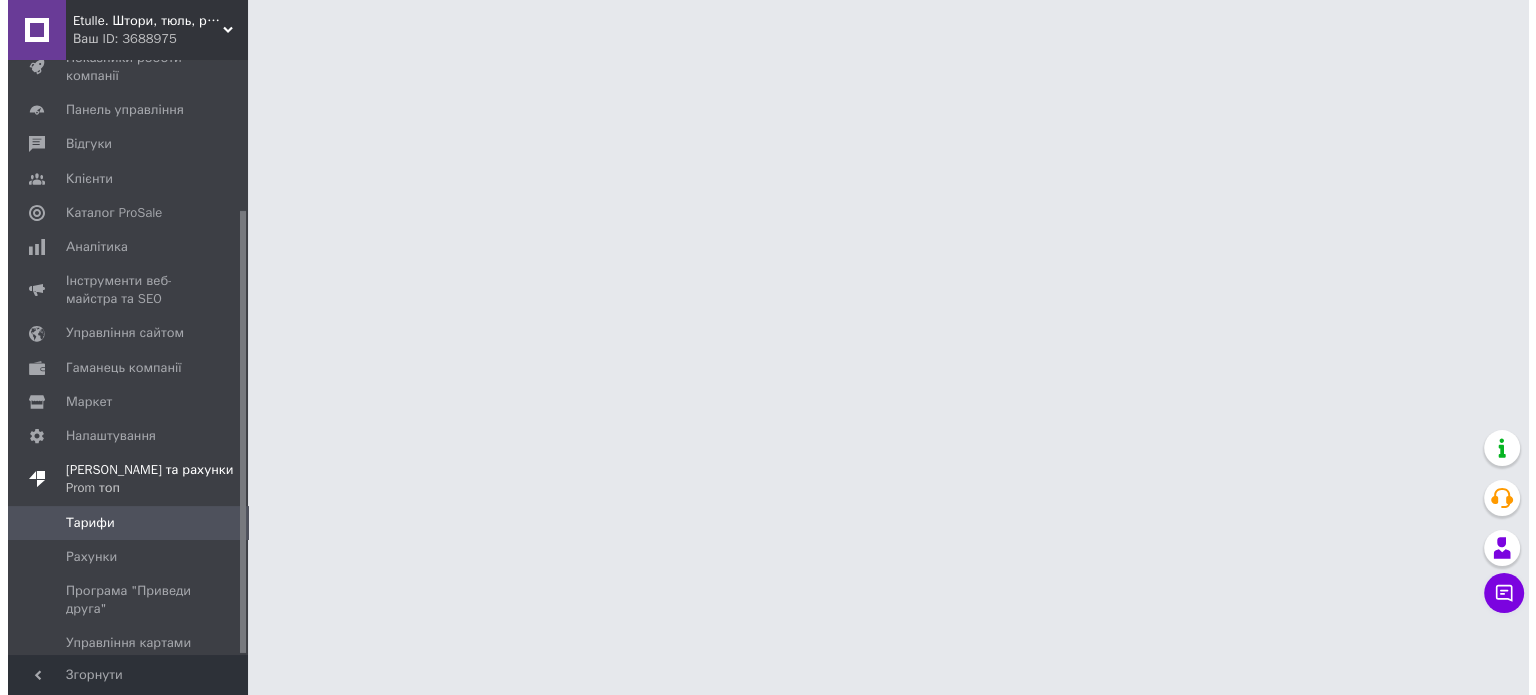 scroll, scrollTop: 0, scrollLeft: 0, axis: both 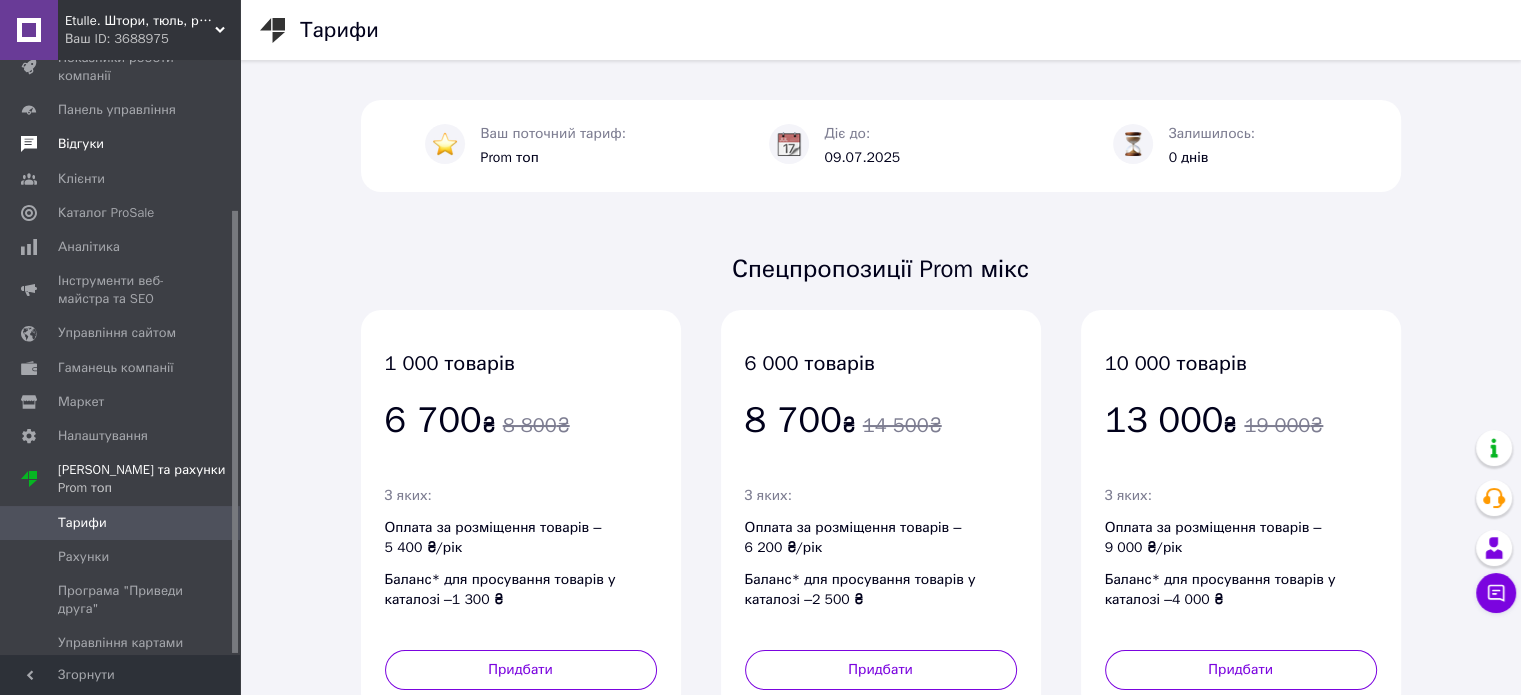 click at bounding box center [29, 144] 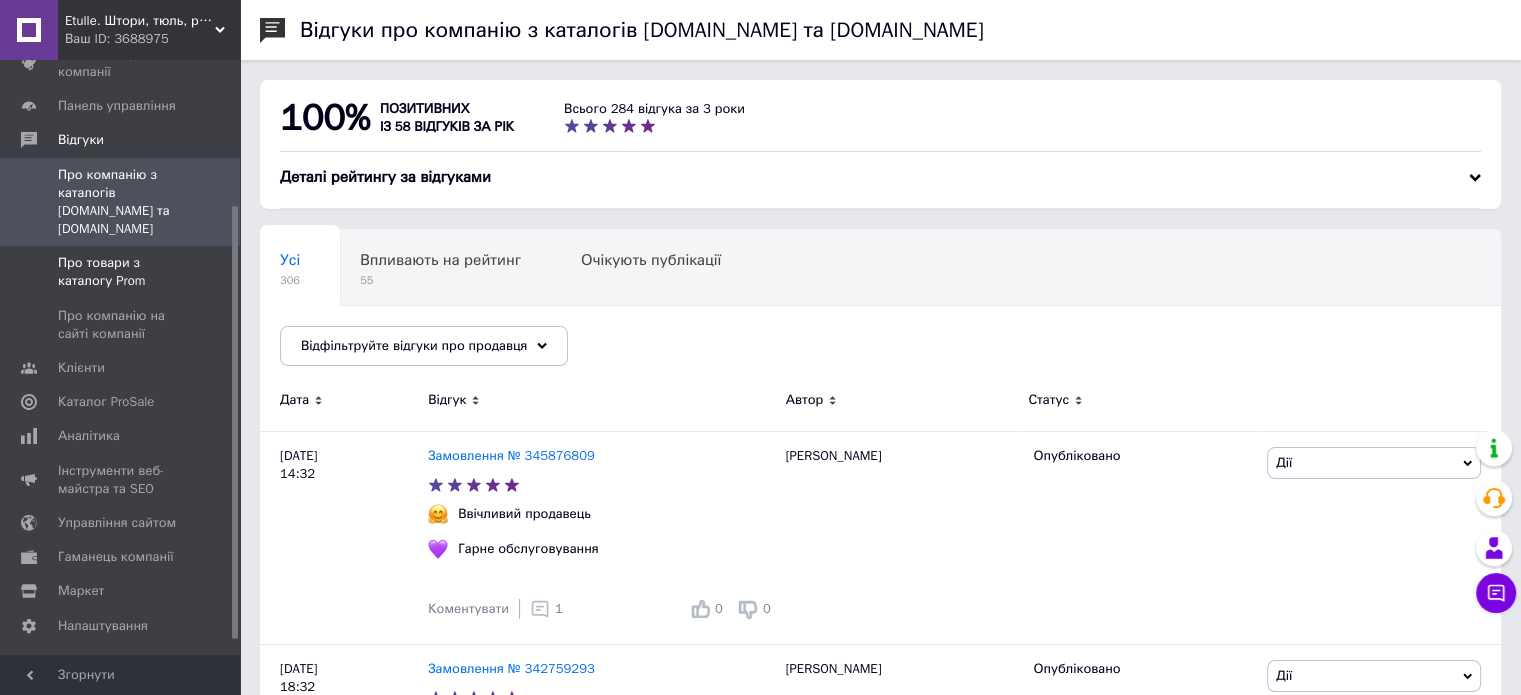 click on "Про товари з каталогу Prom" at bounding box center (121, 272) 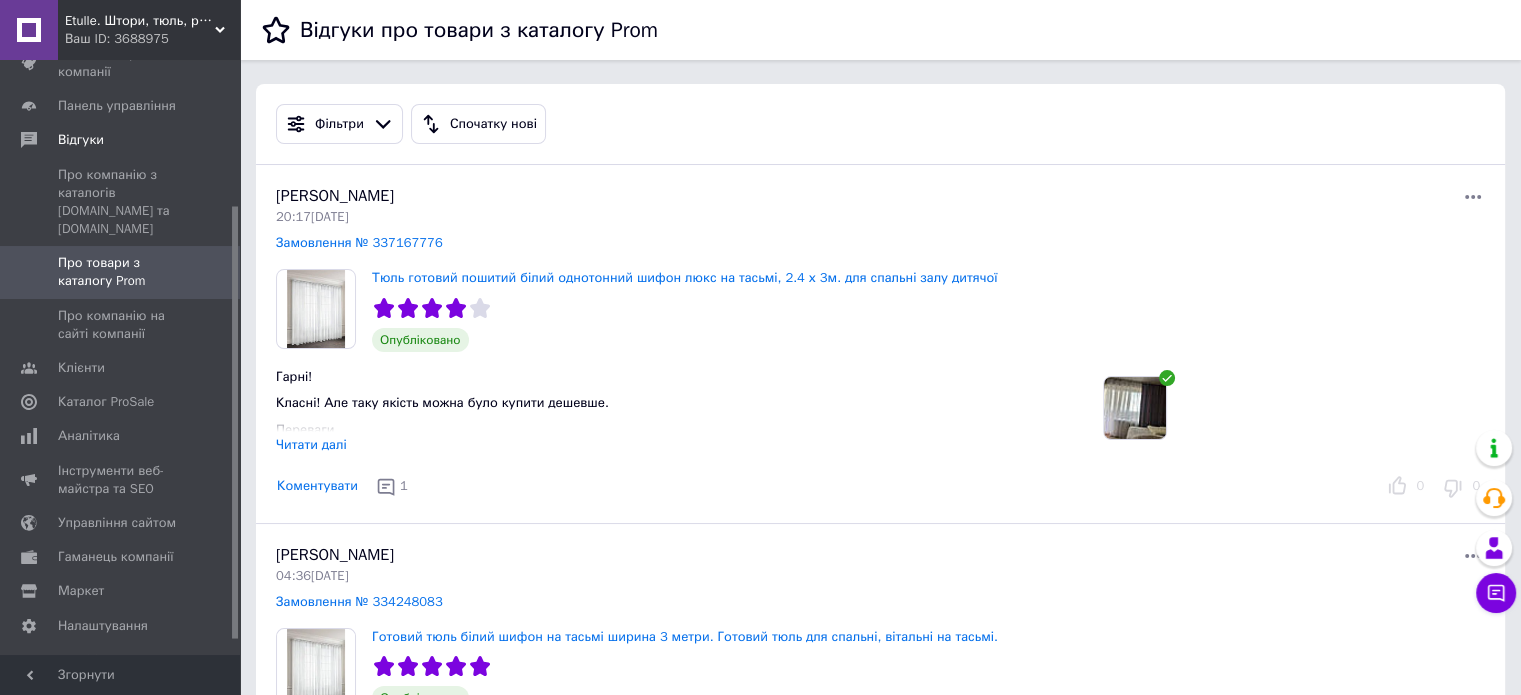 click on "Читати далі" at bounding box center [311, 444] 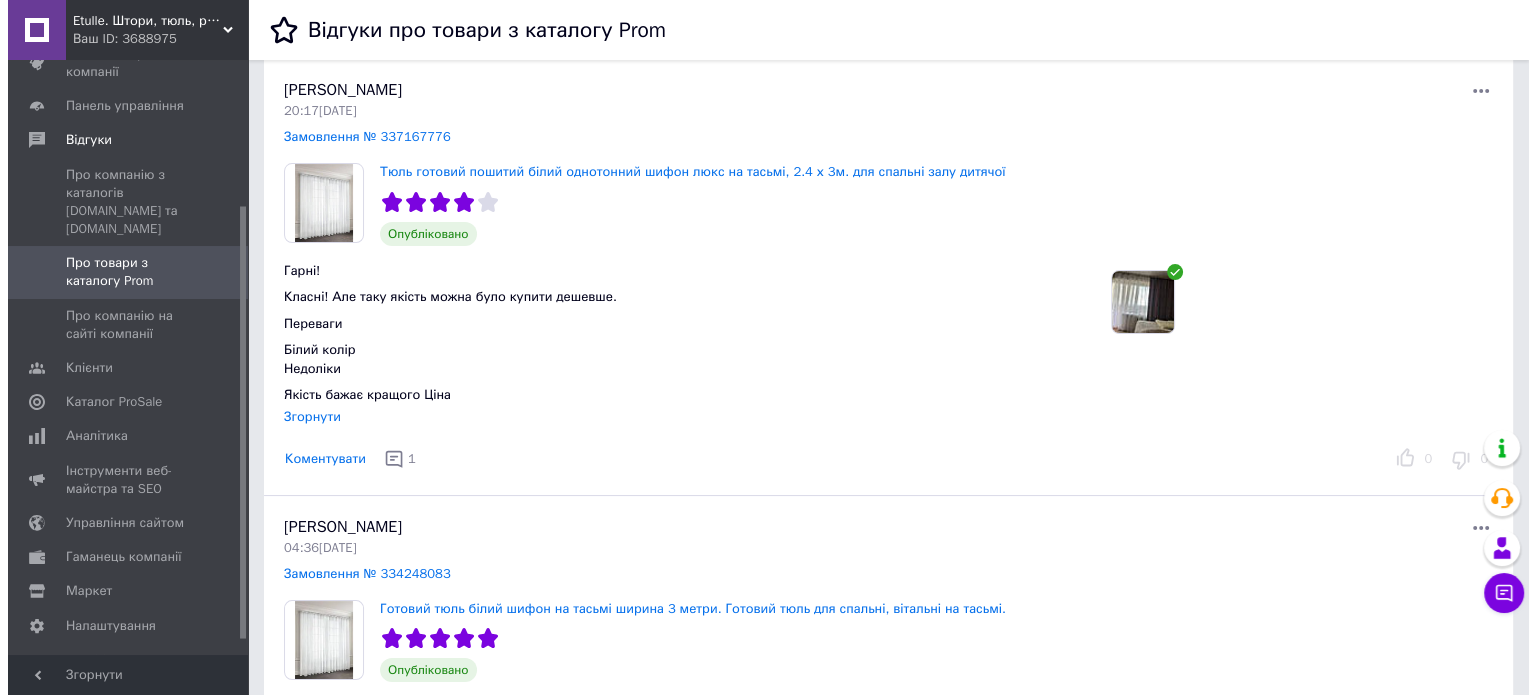 scroll, scrollTop: 200, scrollLeft: 0, axis: vertical 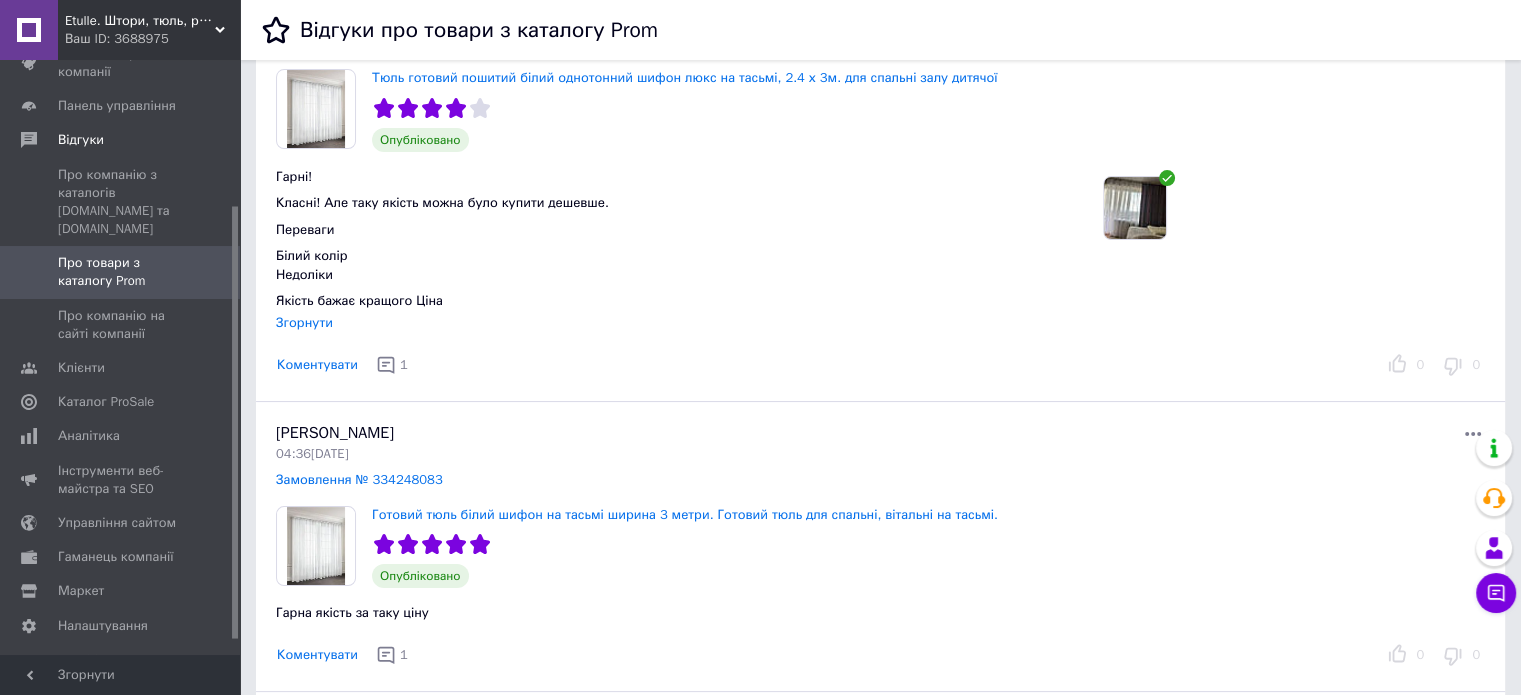 click at bounding box center [1135, 208] 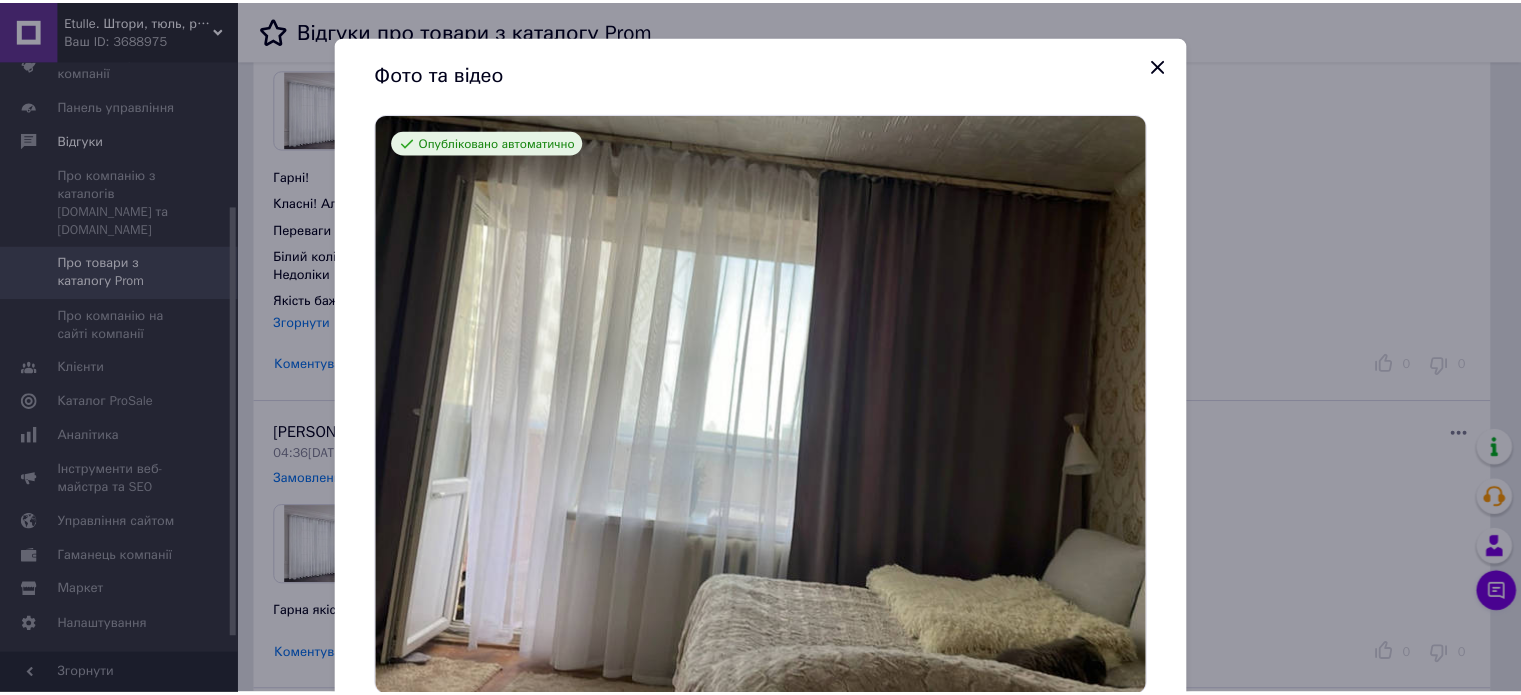scroll, scrollTop: 238, scrollLeft: 0, axis: vertical 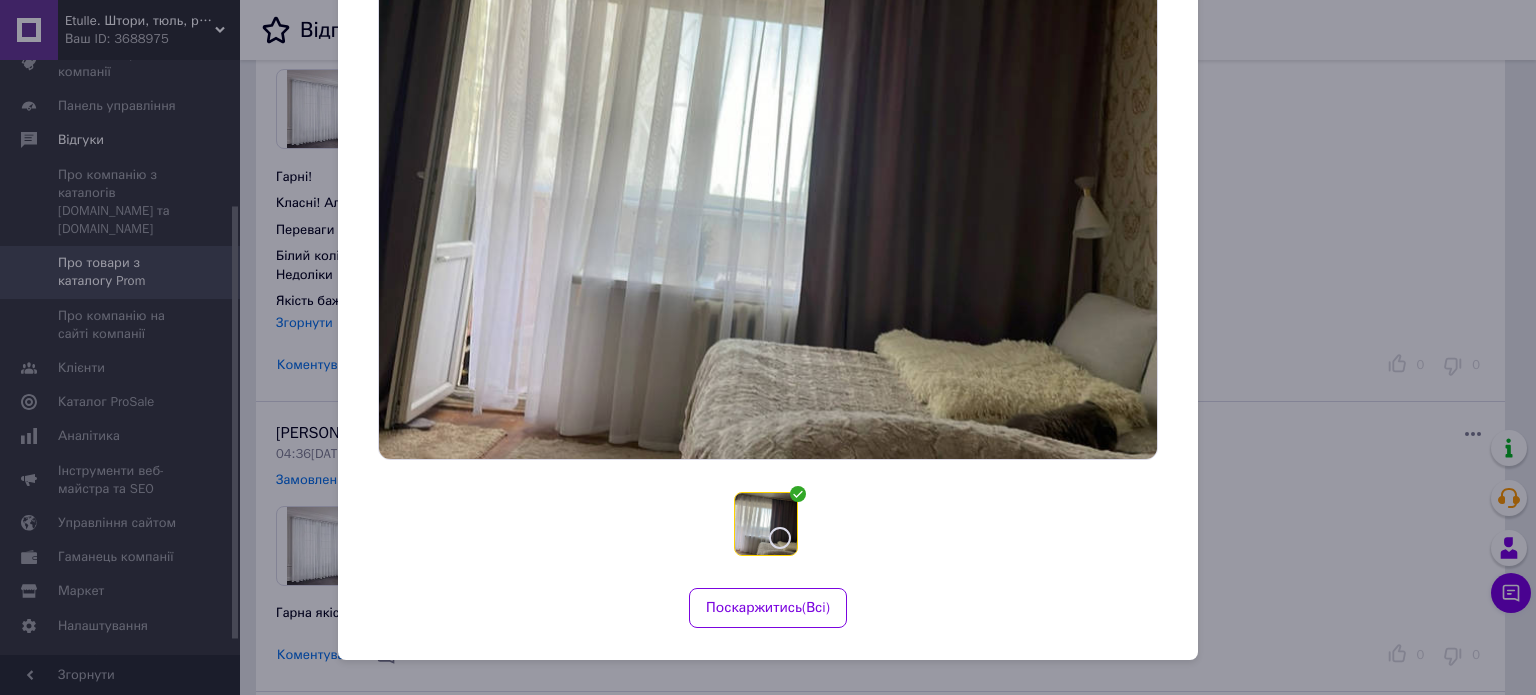 click on "Фото та відео   Опубліковано автоматично Поскаржитись  ( Всi )" at bounding box center [768, 347] 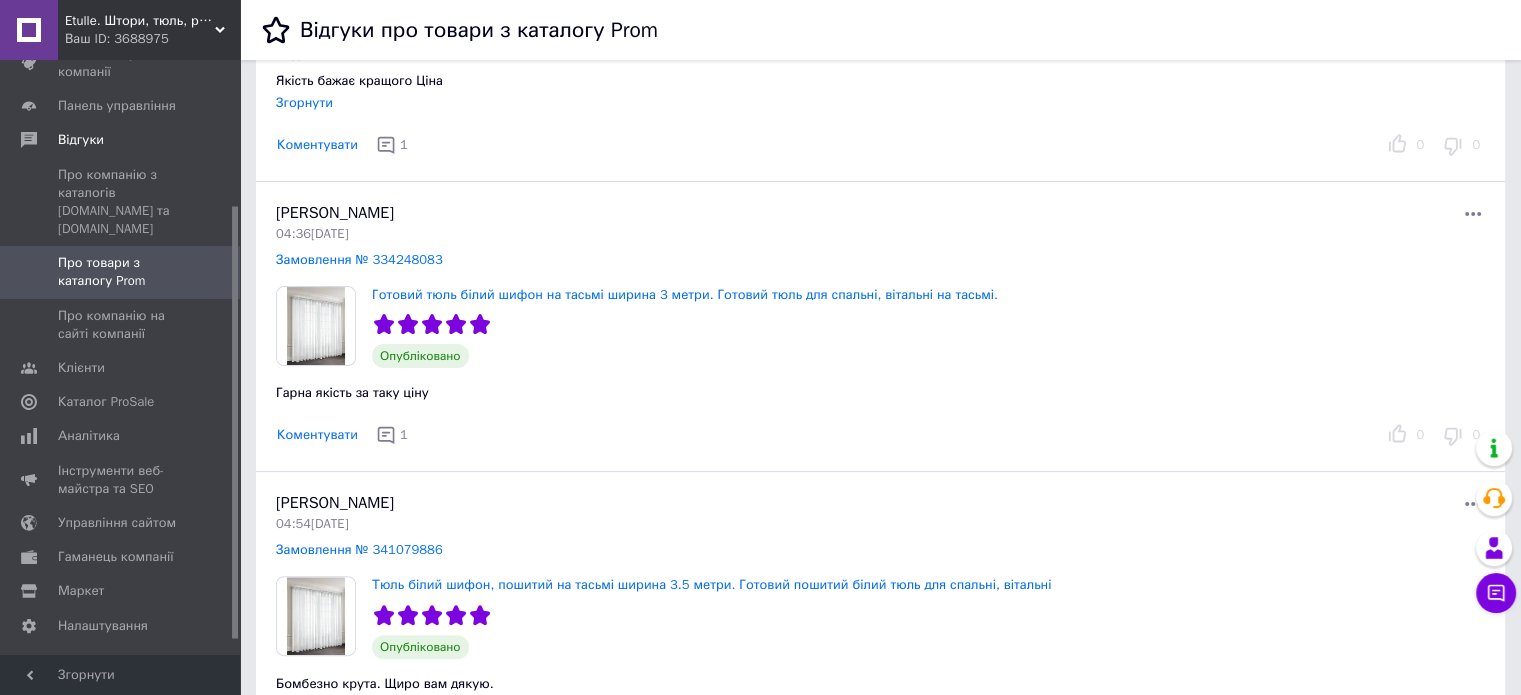 scroll, scrollTop: 100, scrollLeft: 0, axis: vertical 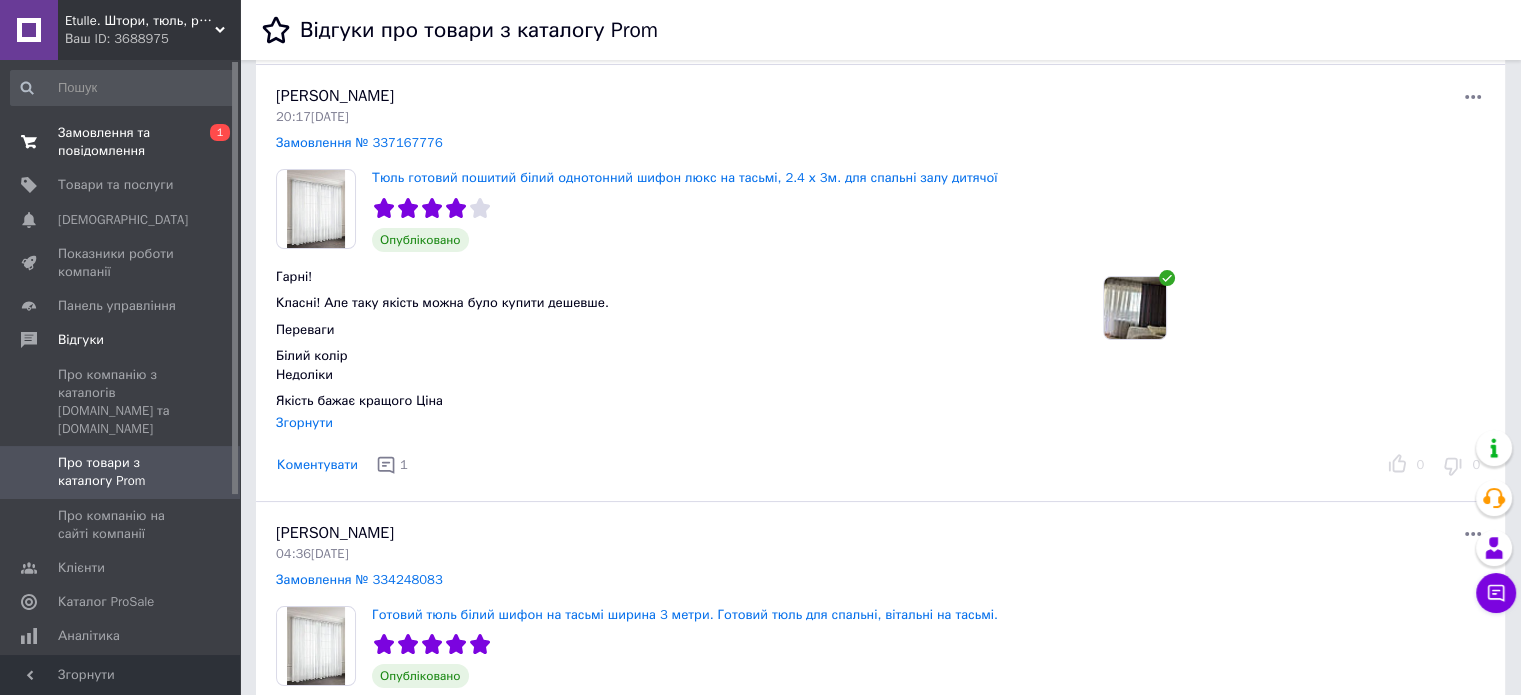 click on "Замовлення та повідомлення" at bounding box center [121, 142] 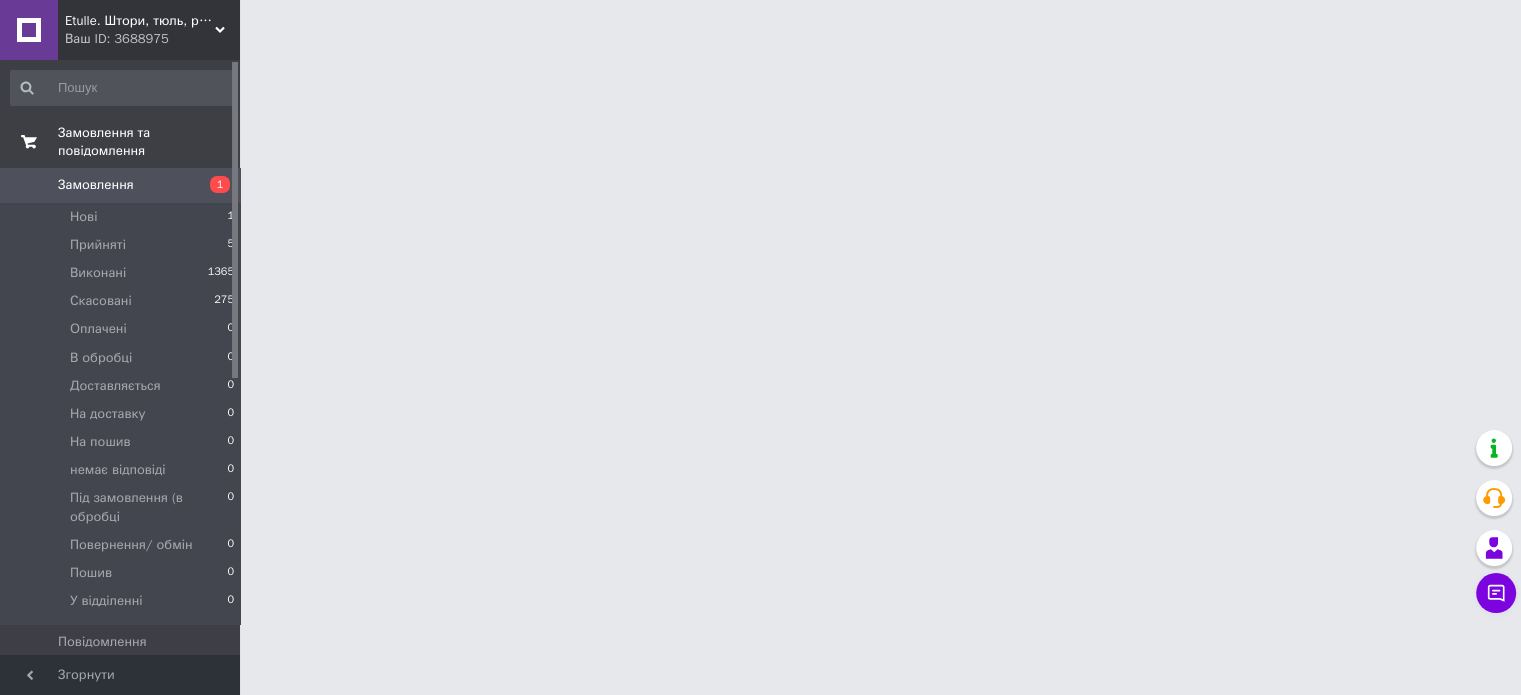 scroll, scrollTop: 0, scrollLeft: 0, axis: both 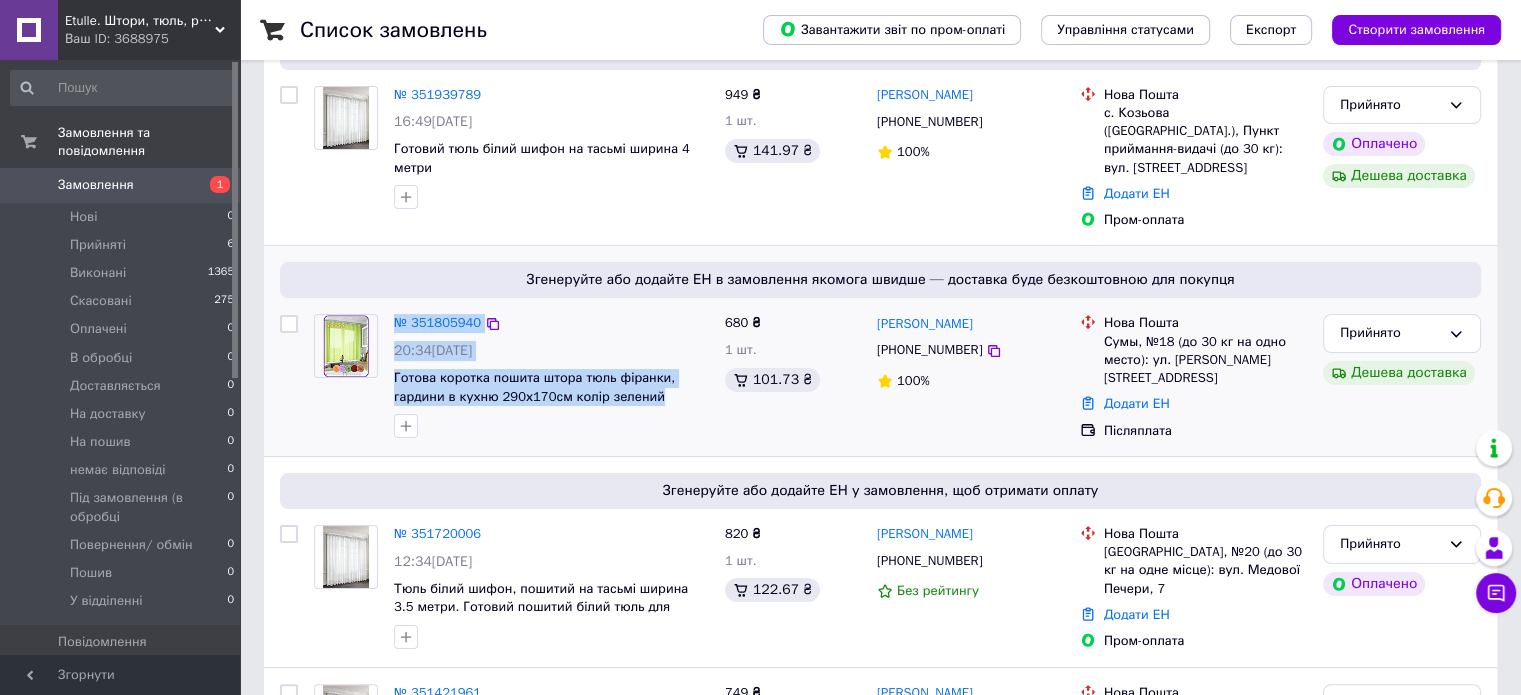 drag, startPoint x: 645, startPoint y: 381, endPoint x: 380, endPoint y: 355, distance: 266.27243 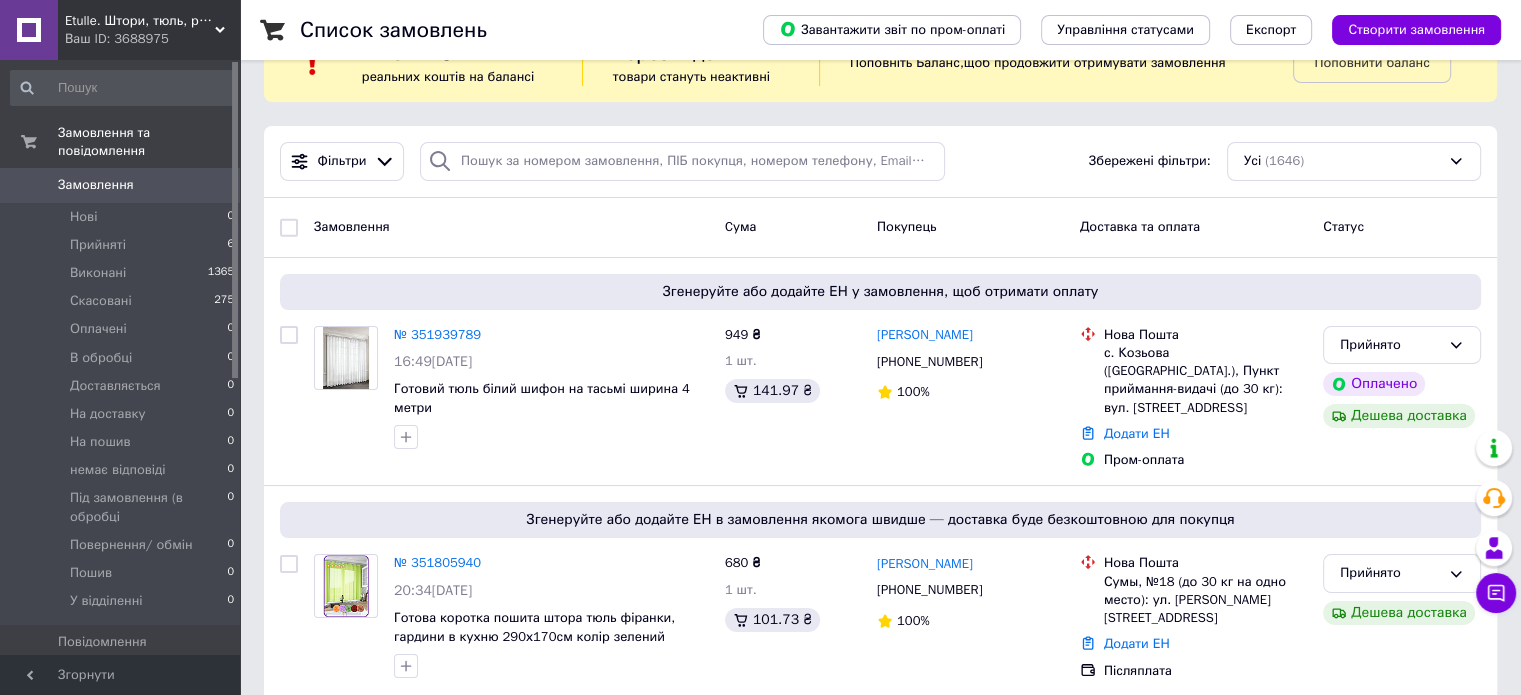 scroll, scrollTop: 0, scrollLeft: 0, axis: both 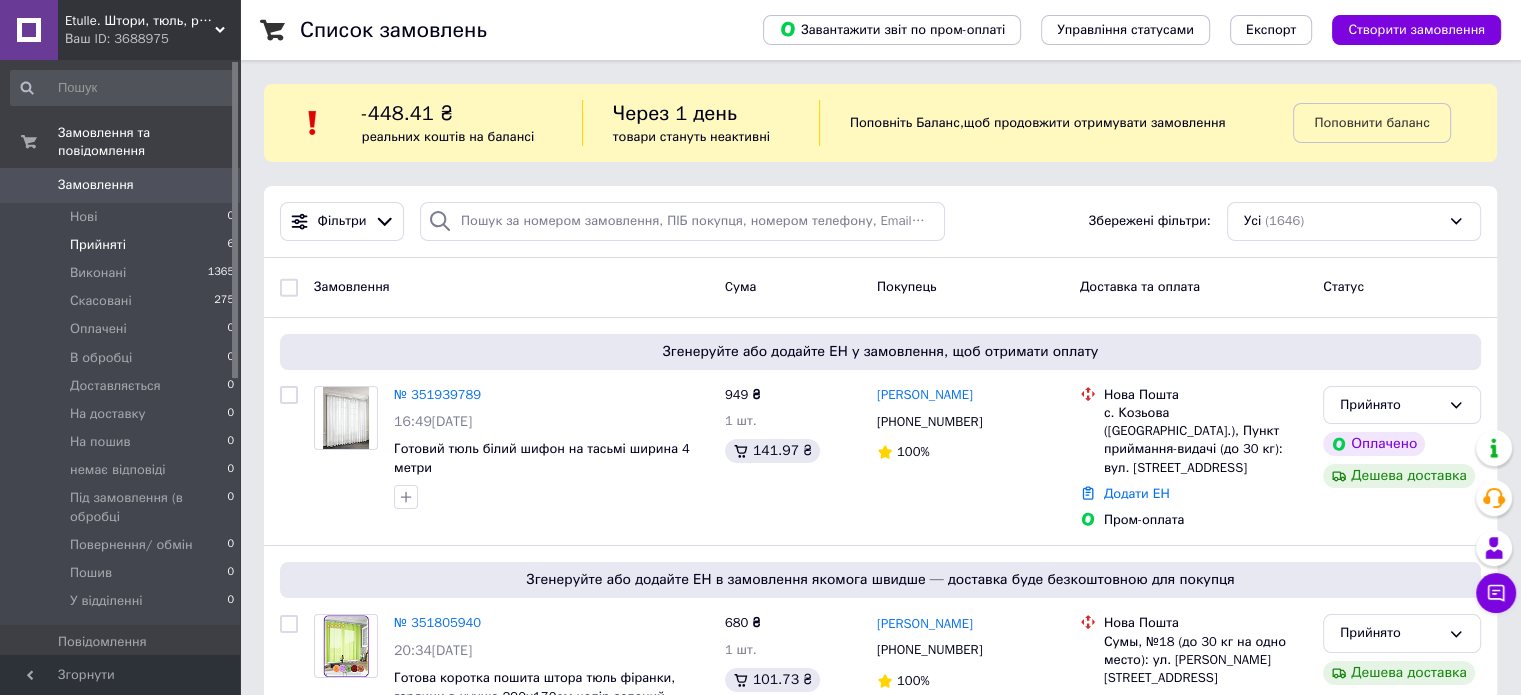 click on "Прийняті 6" at bounding box center (123, 245) 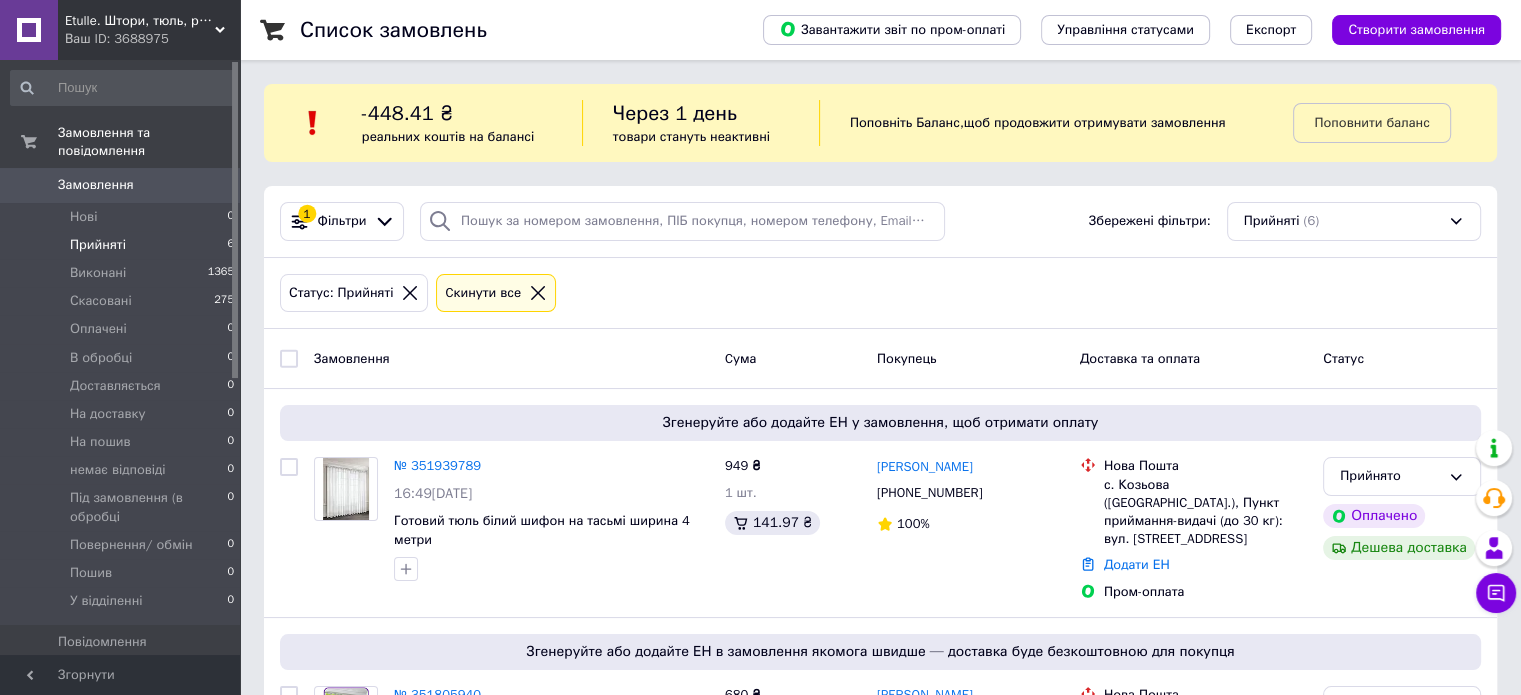 click on "Прийняті" at bounding box center [98, 245] 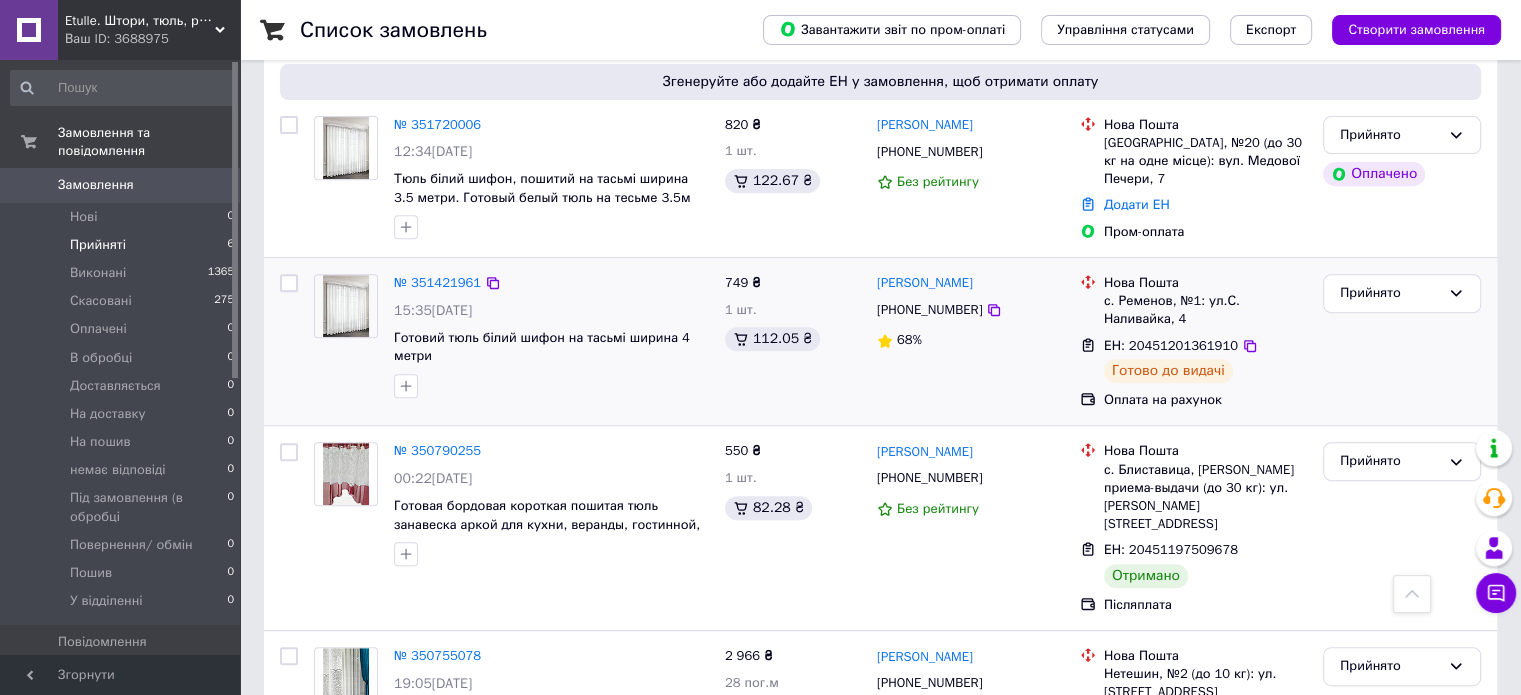 scroll, scrollTop: 786, scrollLeft: 0, axis: vertical 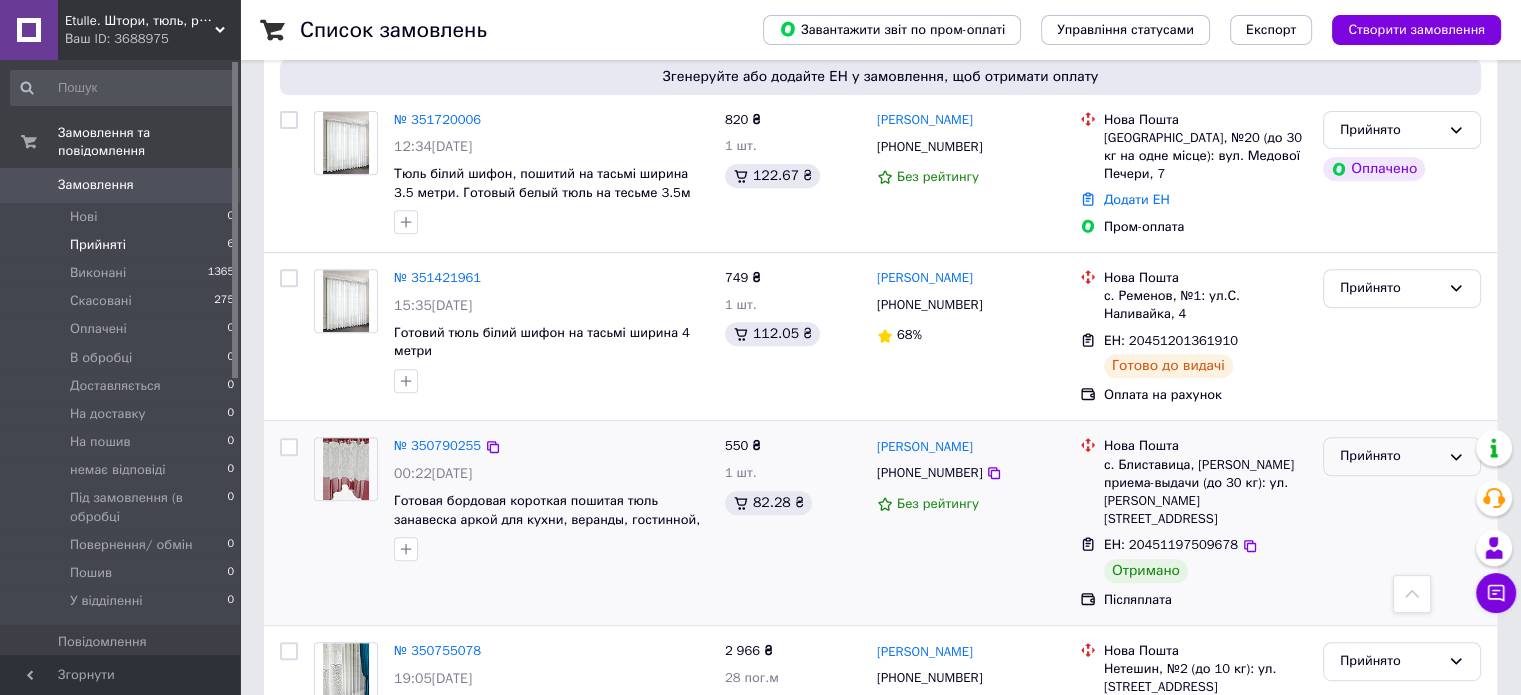 click on "Прийнято" at bounding box center (1390, 456) 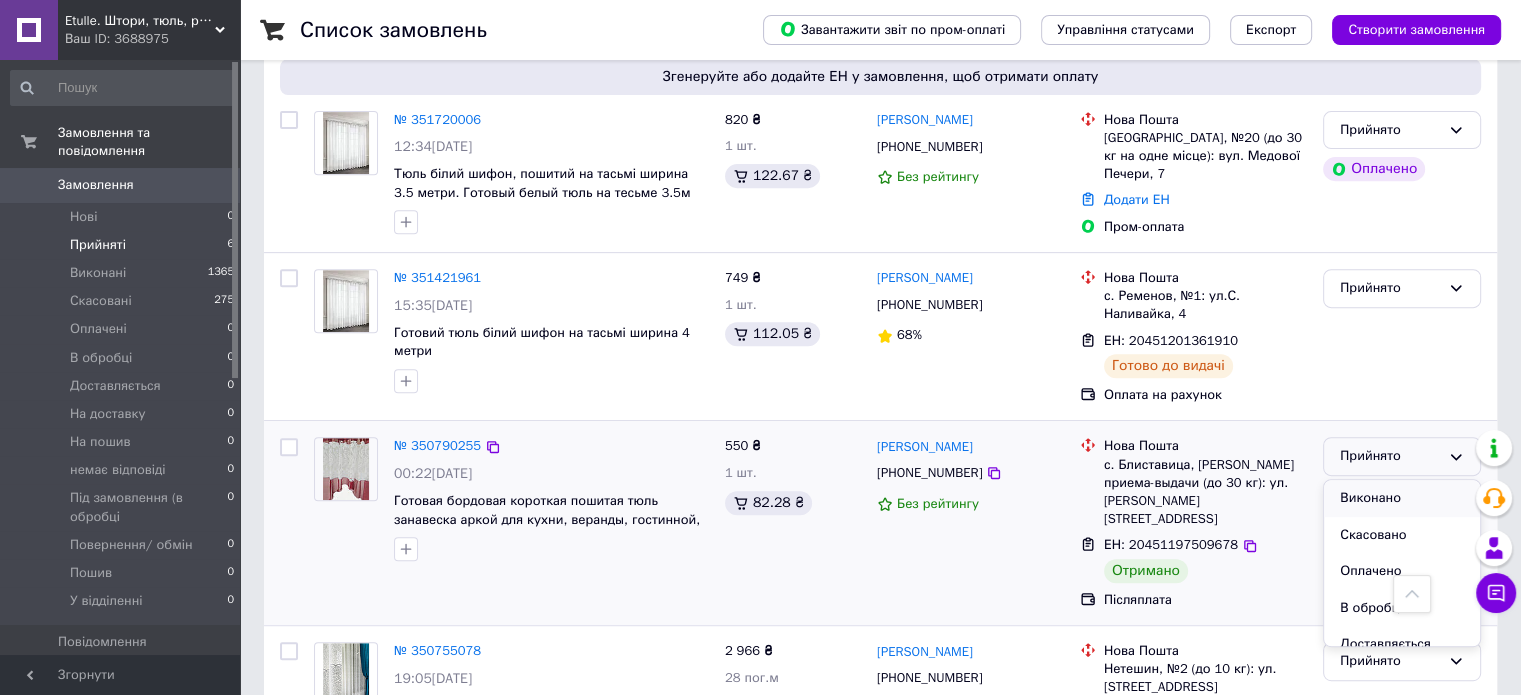 click on "Виконано" at bounding box center (1402, 498) 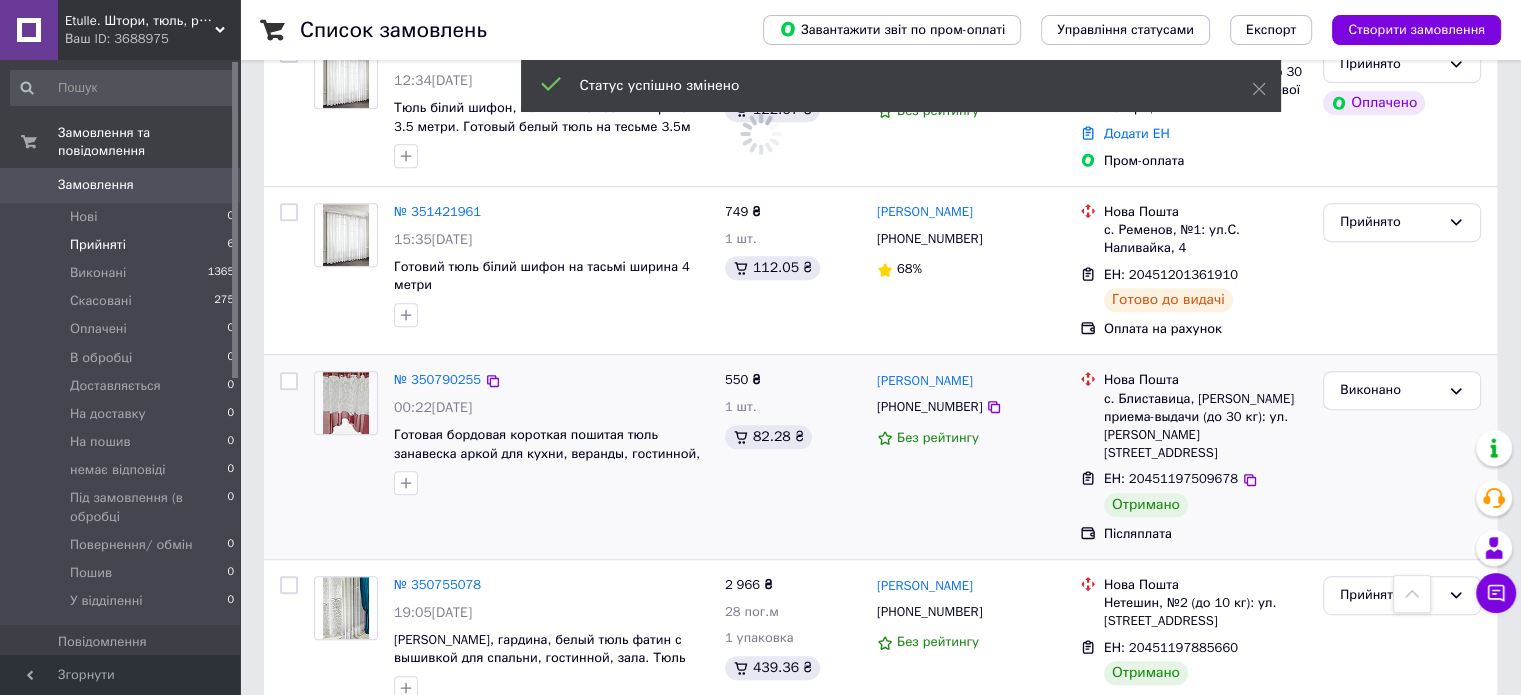 scroll, scrollTop: 886, scrollLeft: 0, axis: vertical 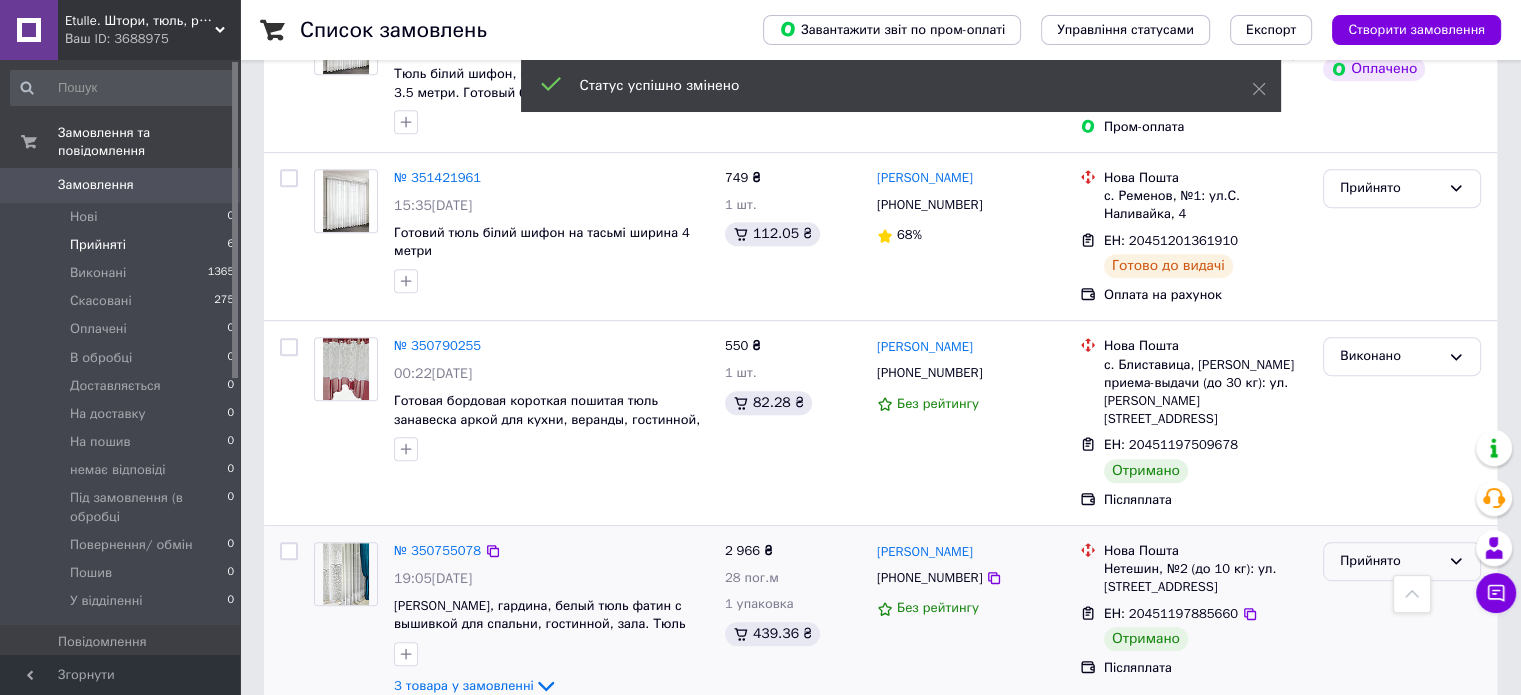 click on "Прийнято" at bounding box center [1390, 561] 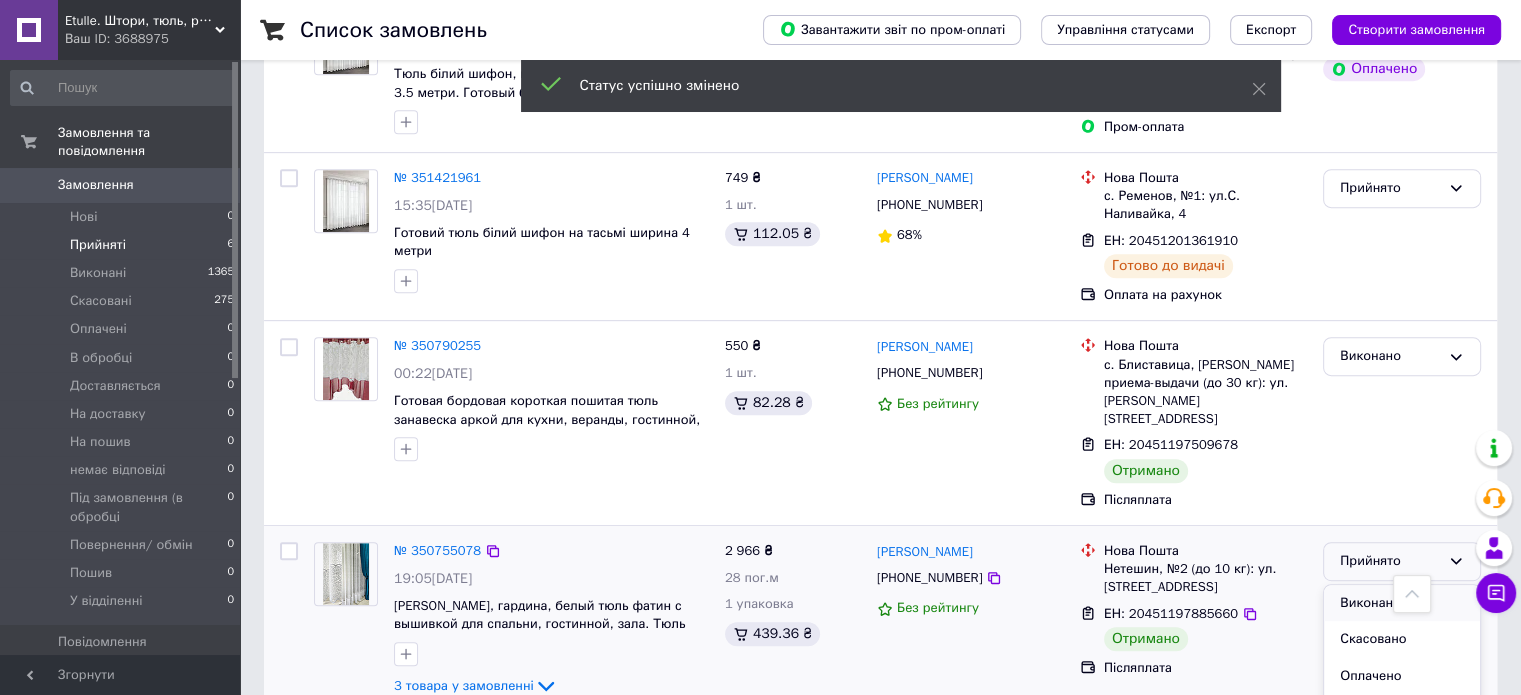 click on "Виконано" at bounding box center (1402, 603) 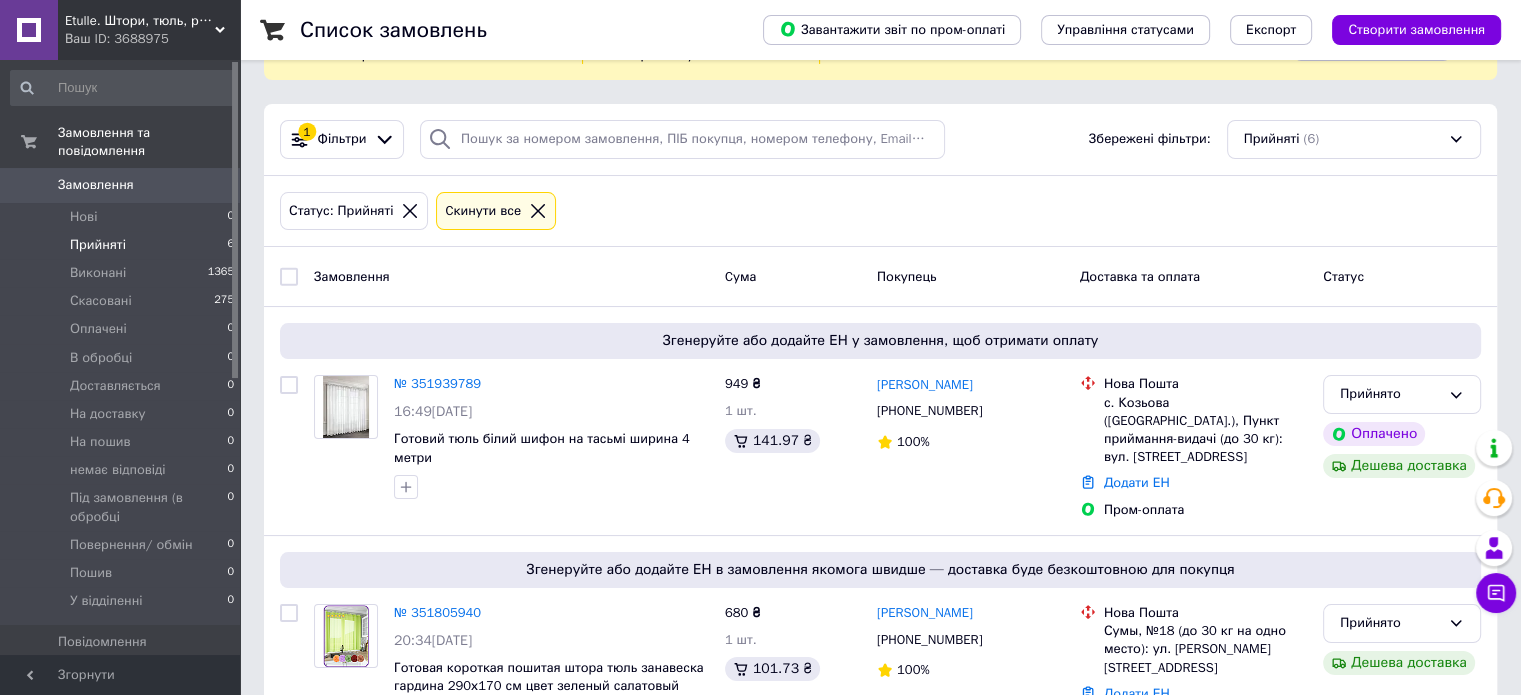 scroll, scrollTop: 0, scrollLeft: 0, axis: both 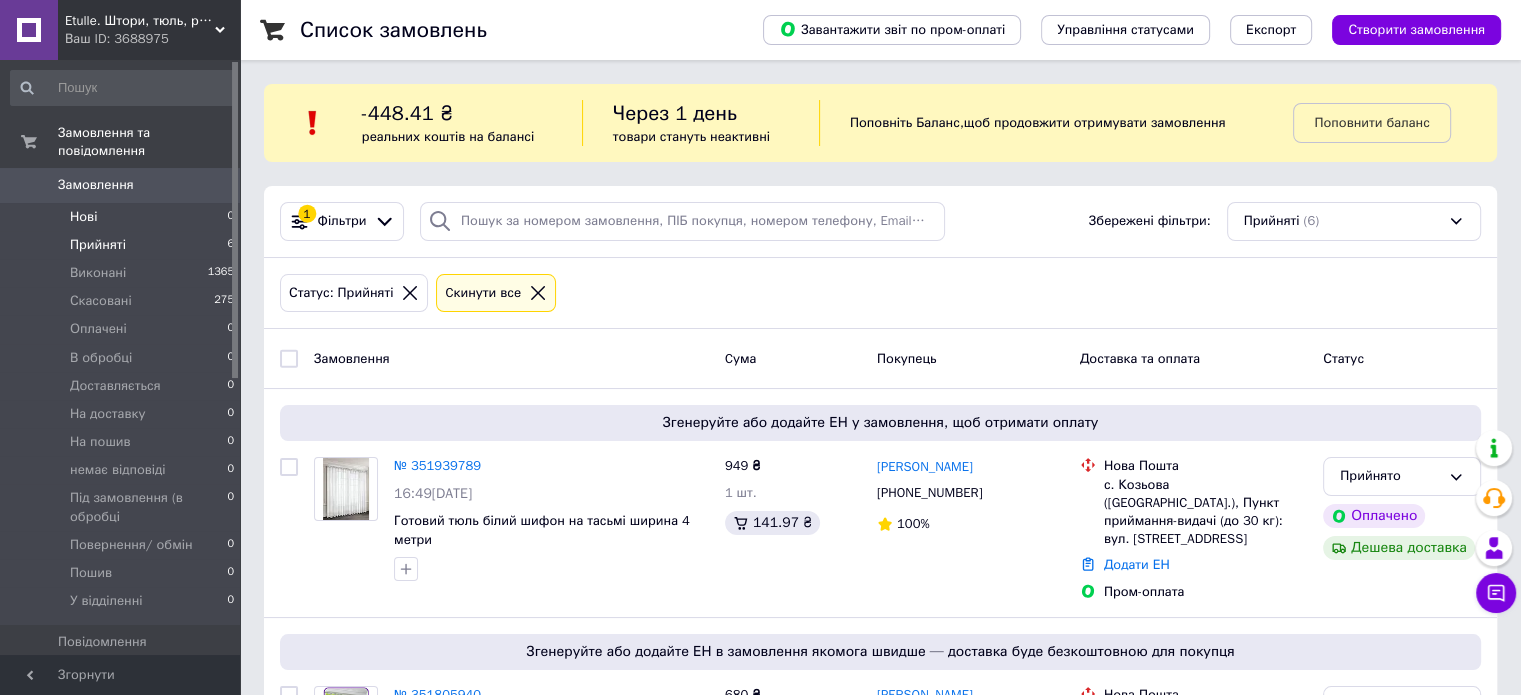 click on "Нові 0" at bounding box center (123, 217) 